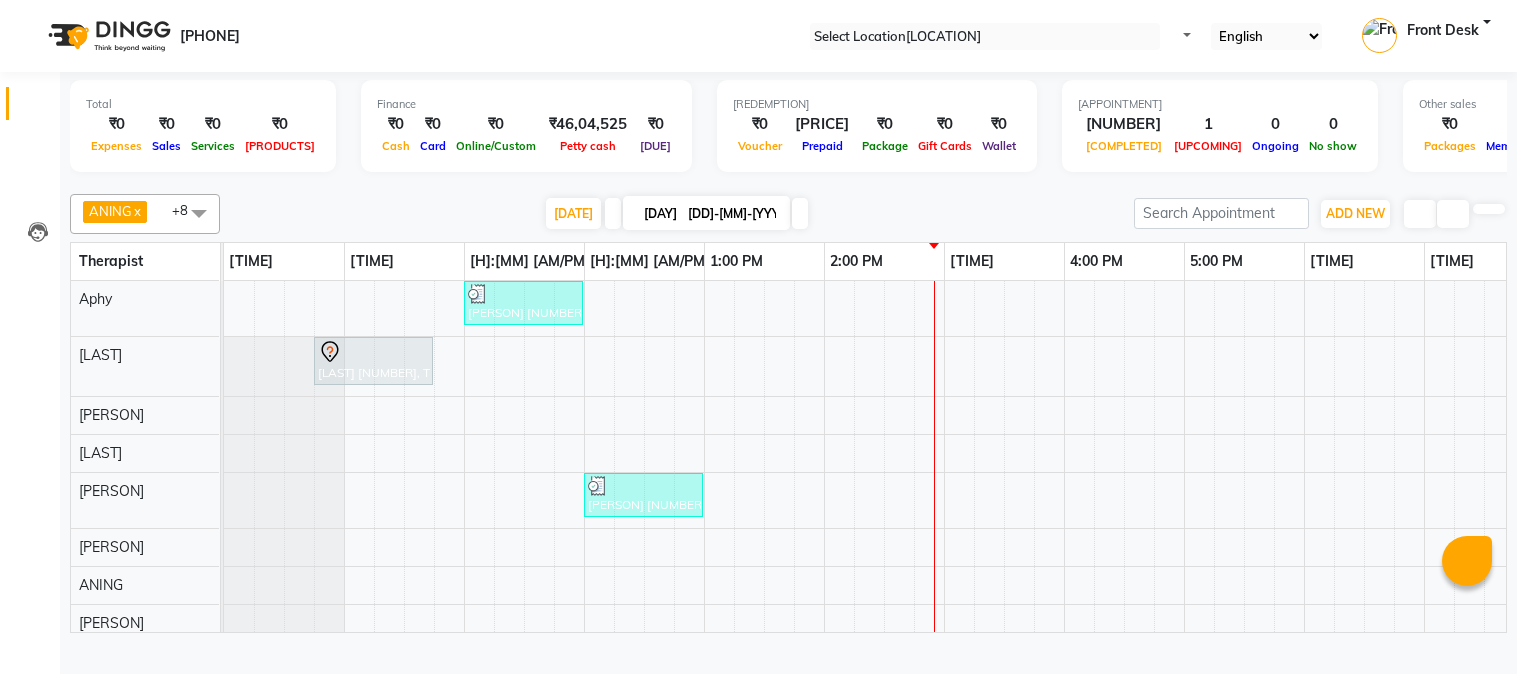 scroll, scrollTop: 0, scrollLeft: 0, axis: both 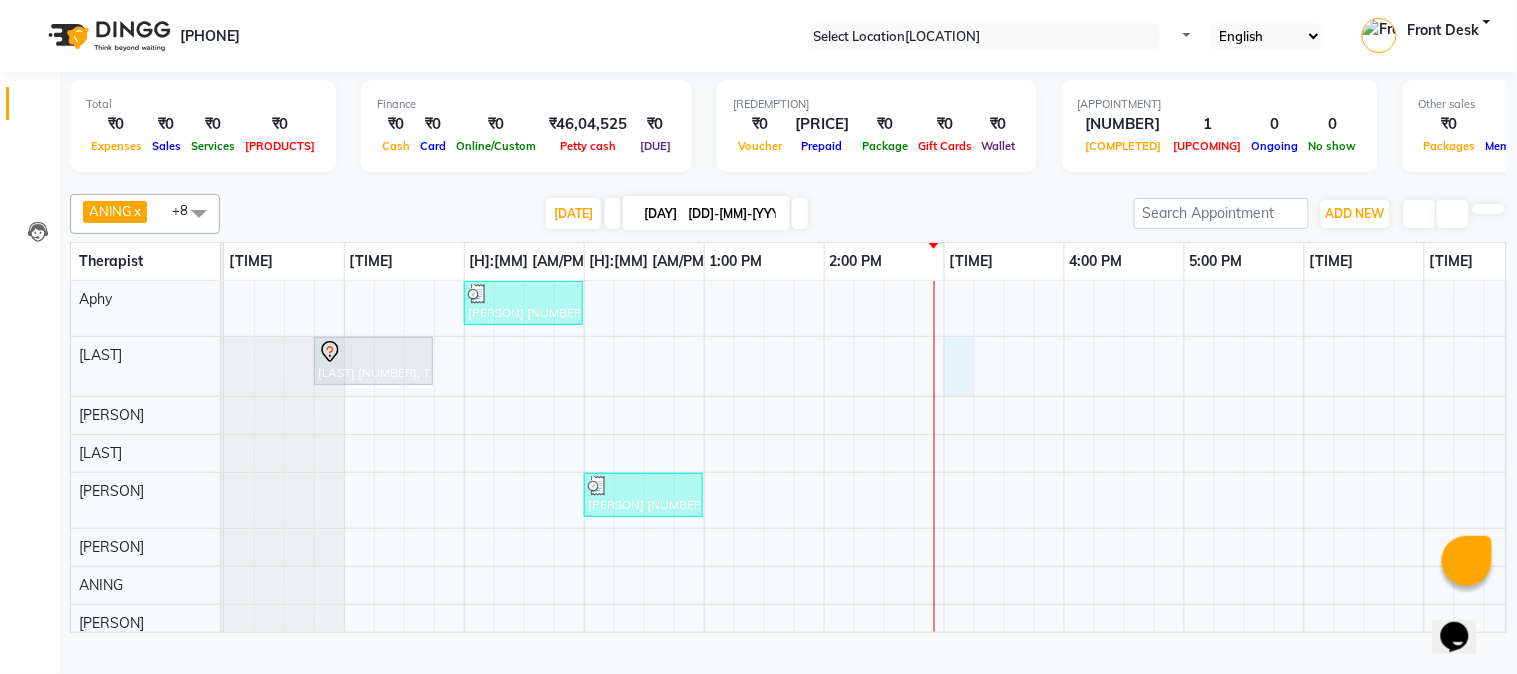 click on "[LAST] [NUMBER], TK[NUMBER], [H]:[MM] [AM/PM]-[H]:[MM] [AM/PM], Traditional Thai Dry Spa-60Mins             [LAST] [NUMBER], TK[NUMBER], [H]:[MM] [AM/PM]-[H]:[MM] [AM/PM], Traditional Thai Dry Spa-60Mins     [LAST] [NUMBER], TK[NUMBER], [H]:[MM] [AM/PM]-[H]:[MM] [AM/PM], Traditional Thai Dry Spa-60Mins" at bounding box center [1124, 480] 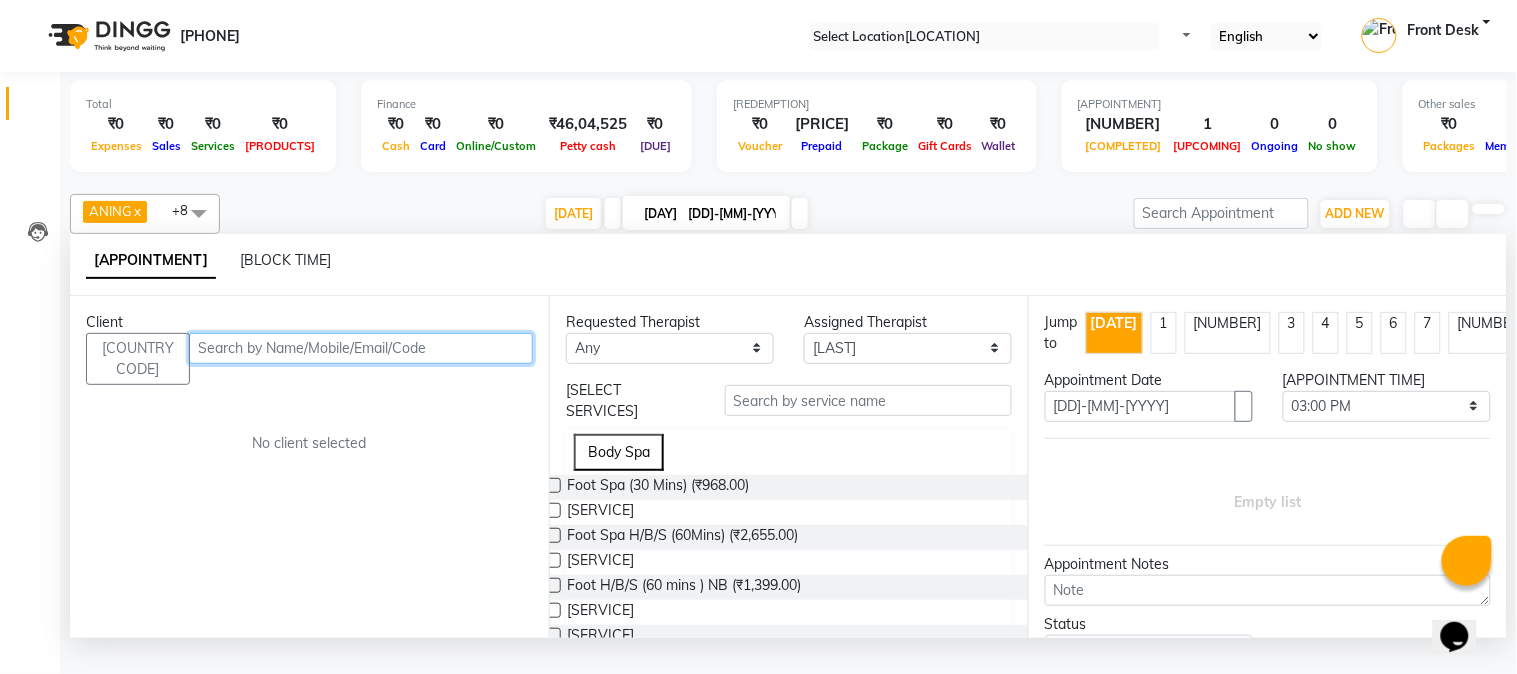 click at bounding box center [361, 348] 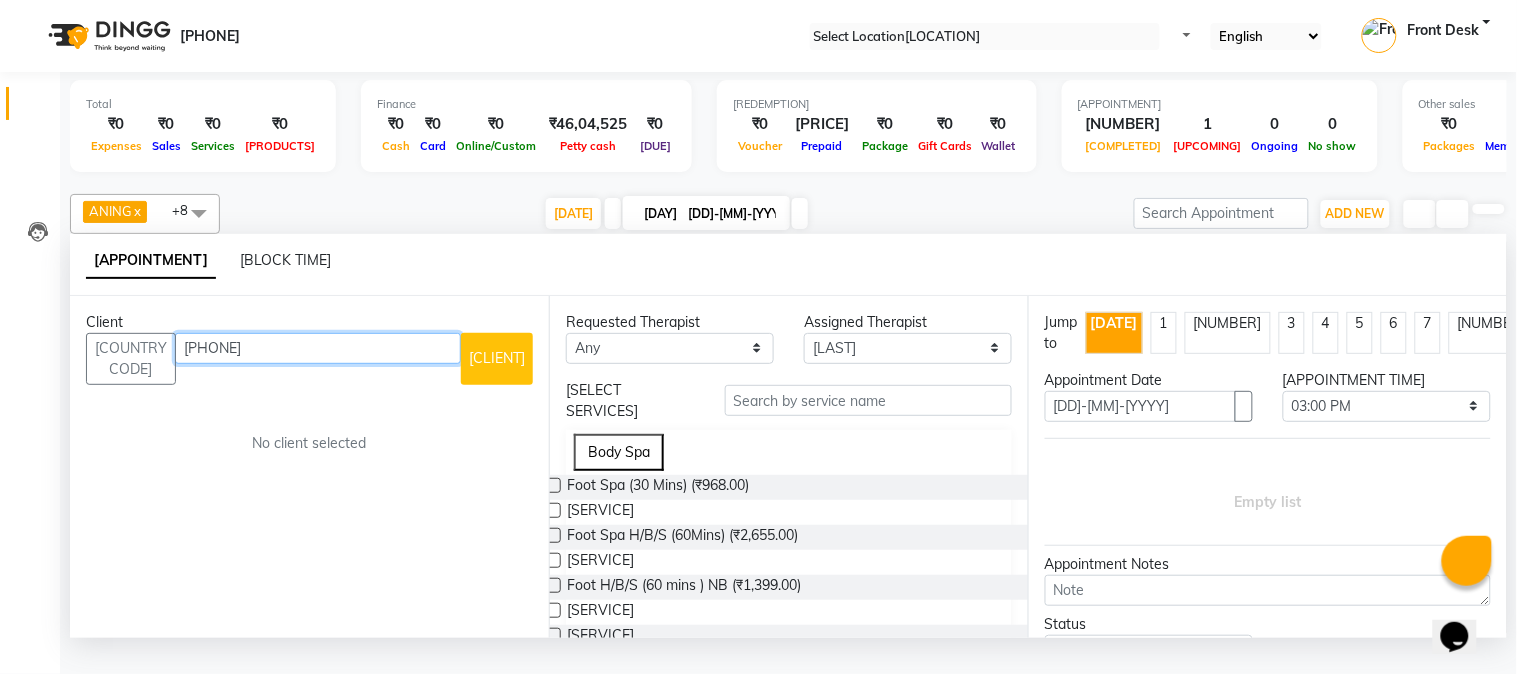 type on "[PHONE]" 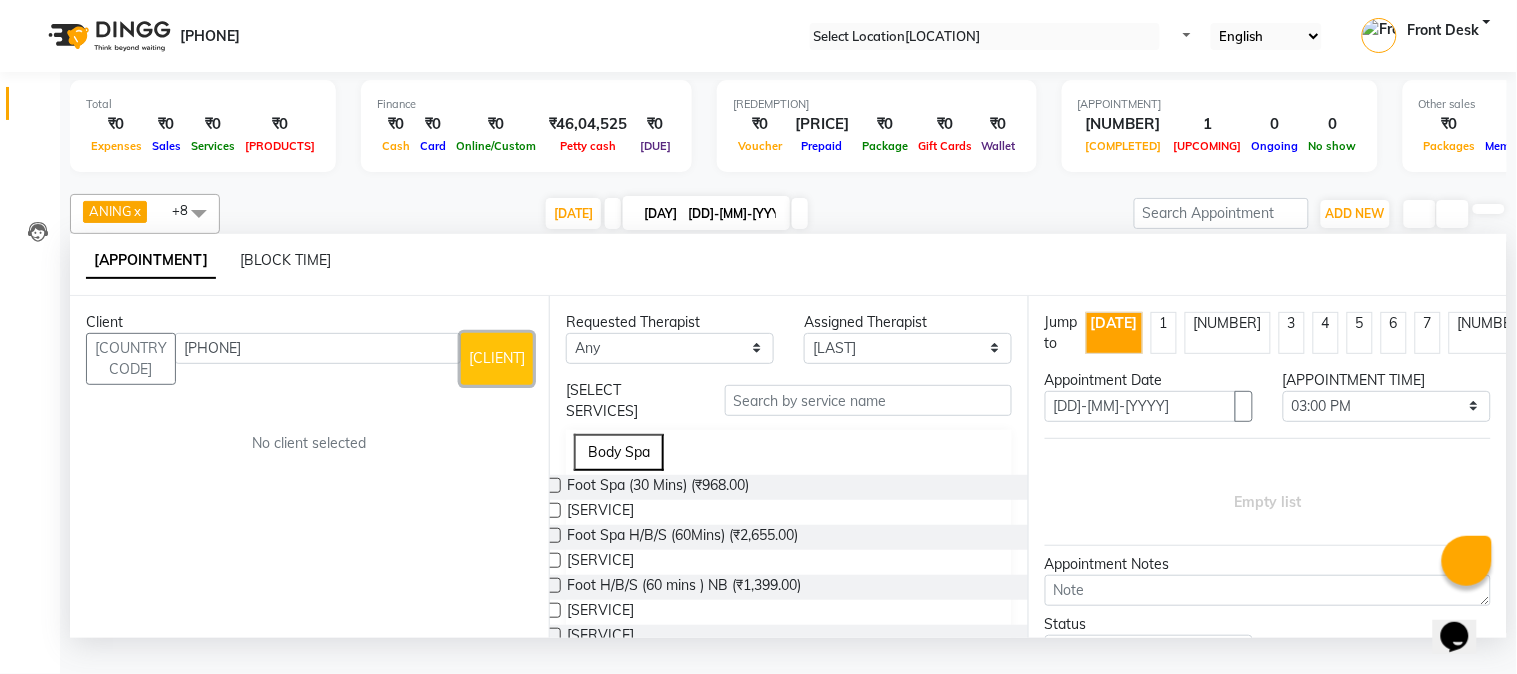 click on "[CLIENT]" at bounding box center (497, 358) 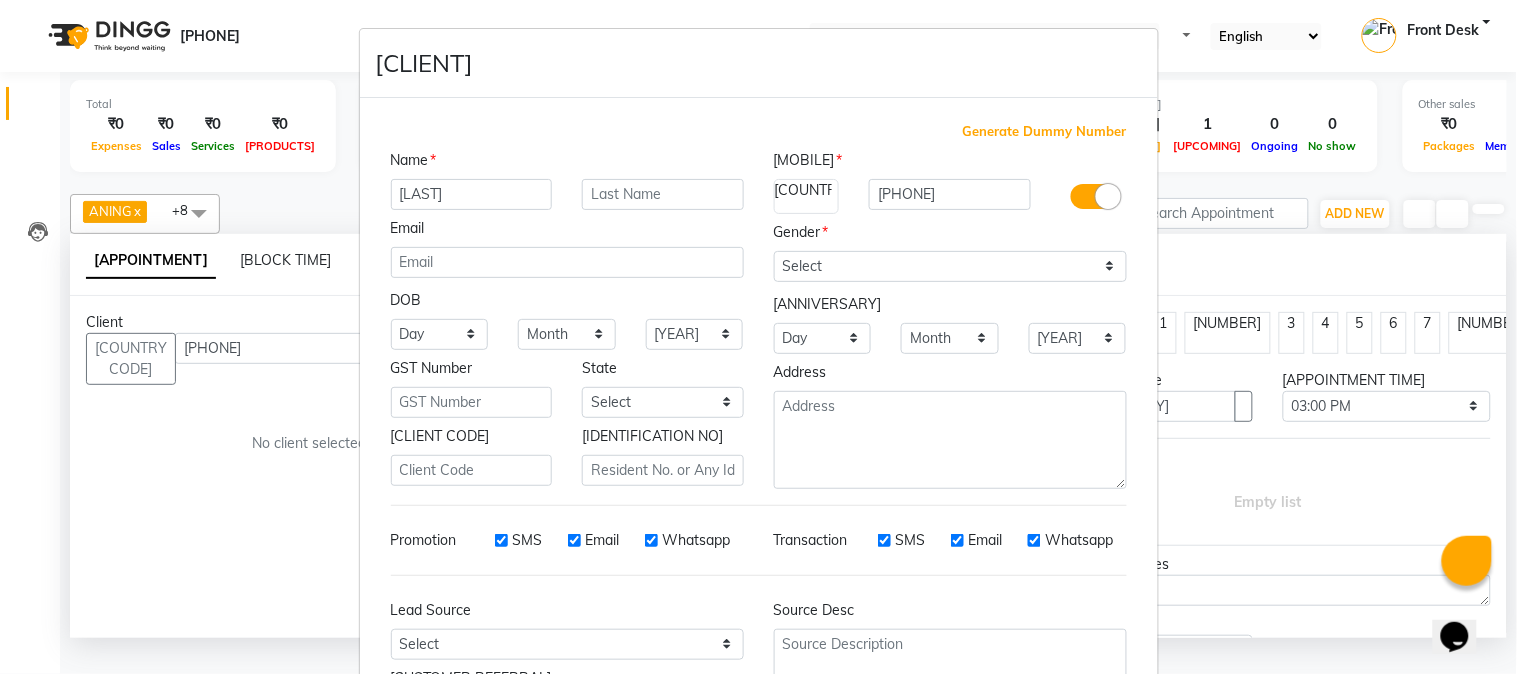 type on "[LAST]" 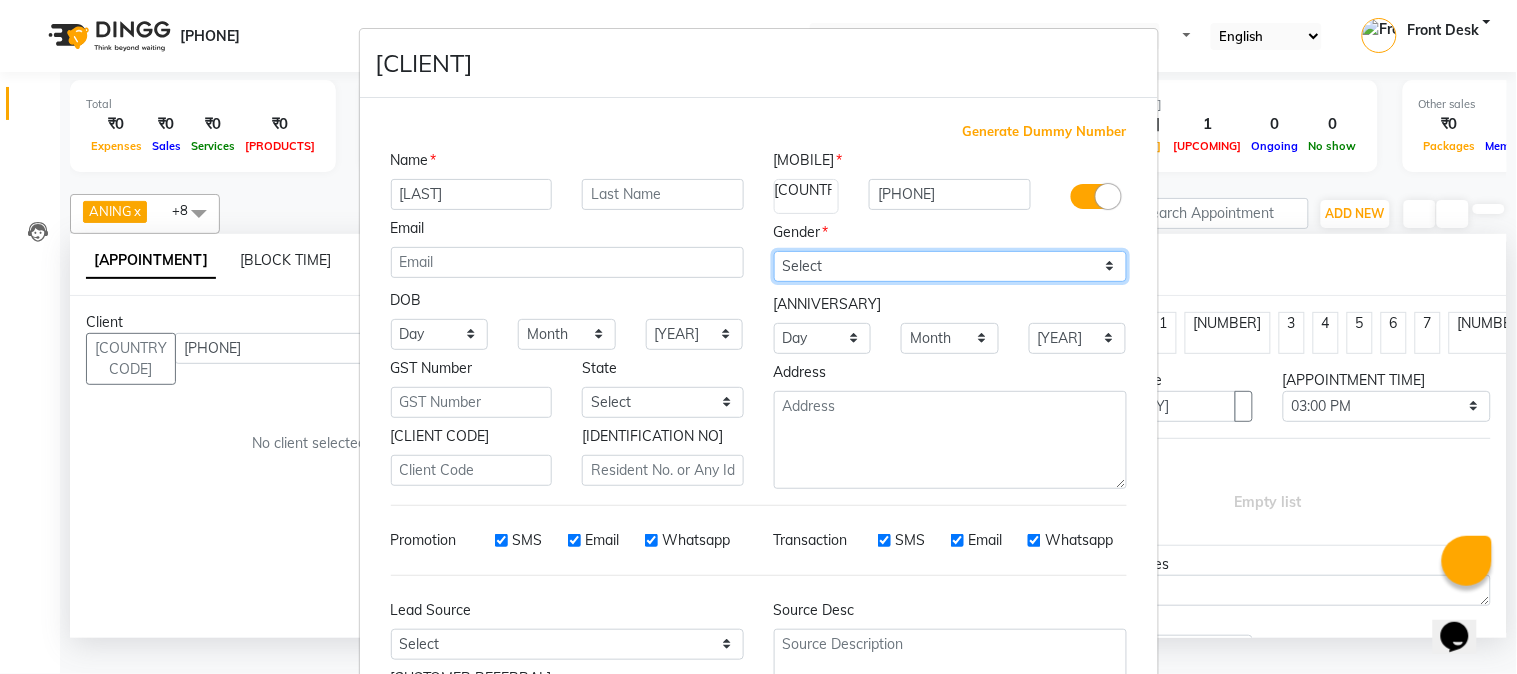 click on "Select Male Female Other Prefer Not To Say" at bounding box center [950, 266] 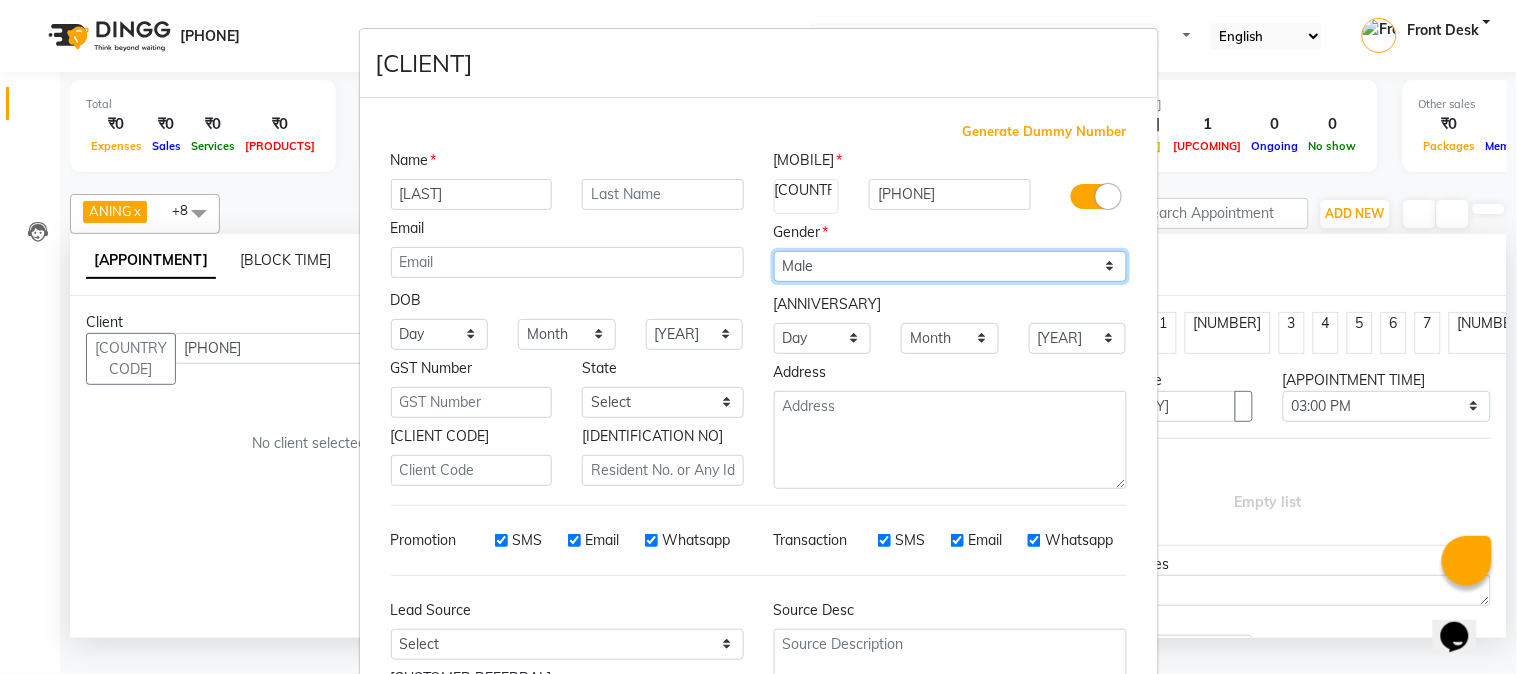 click on "Select Male Female Other Prefer Not To Say" at bounding box center (950, 266) 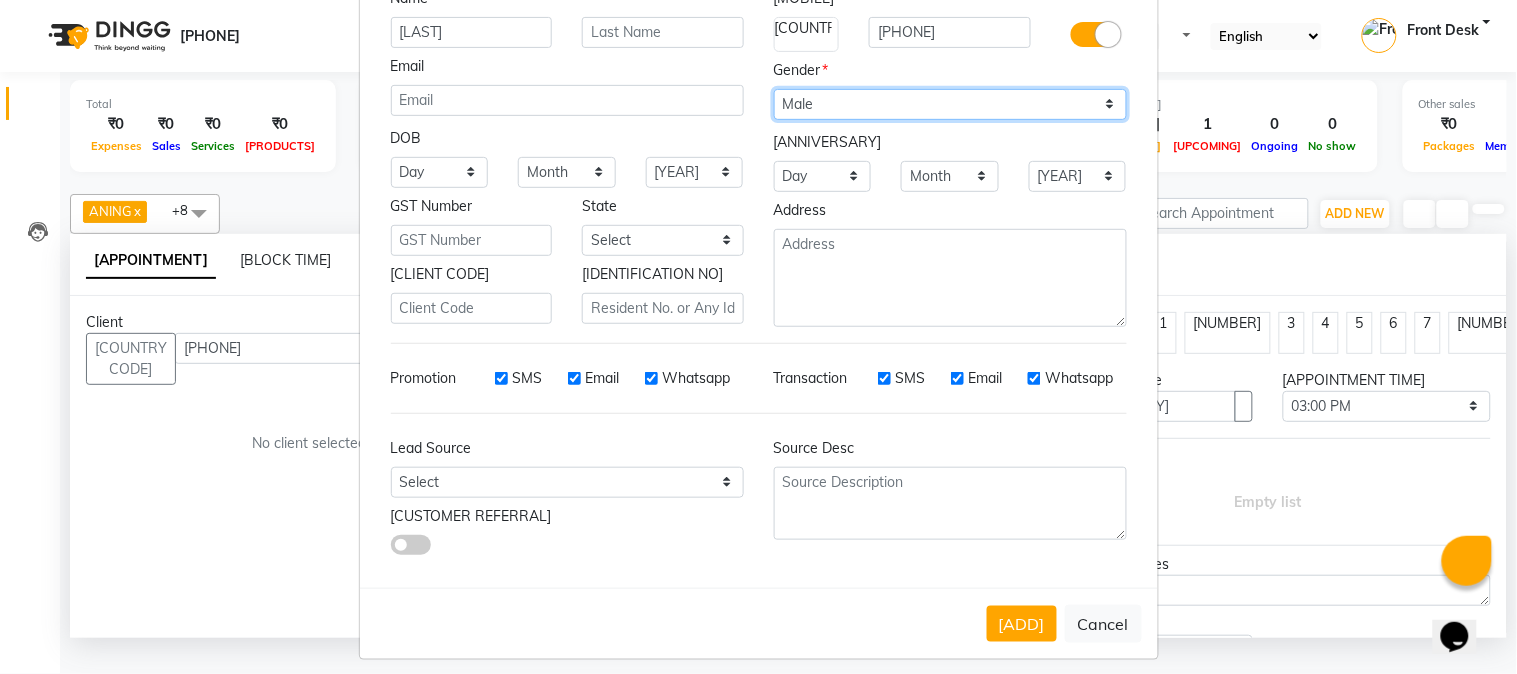 scroll, scrollTop: 176, scrollLeft: 0, axis: vertical 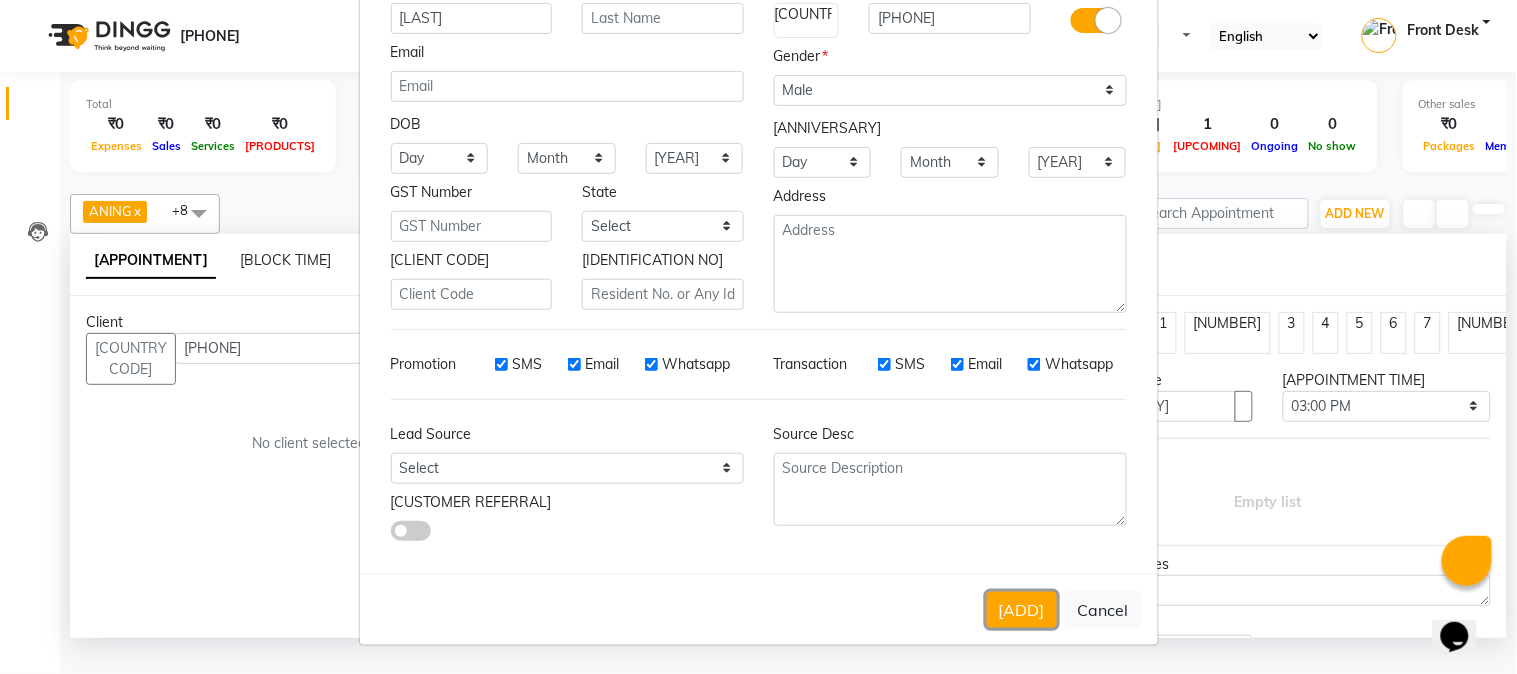 click on "[ADD]" at bounding box center (1022, 610) 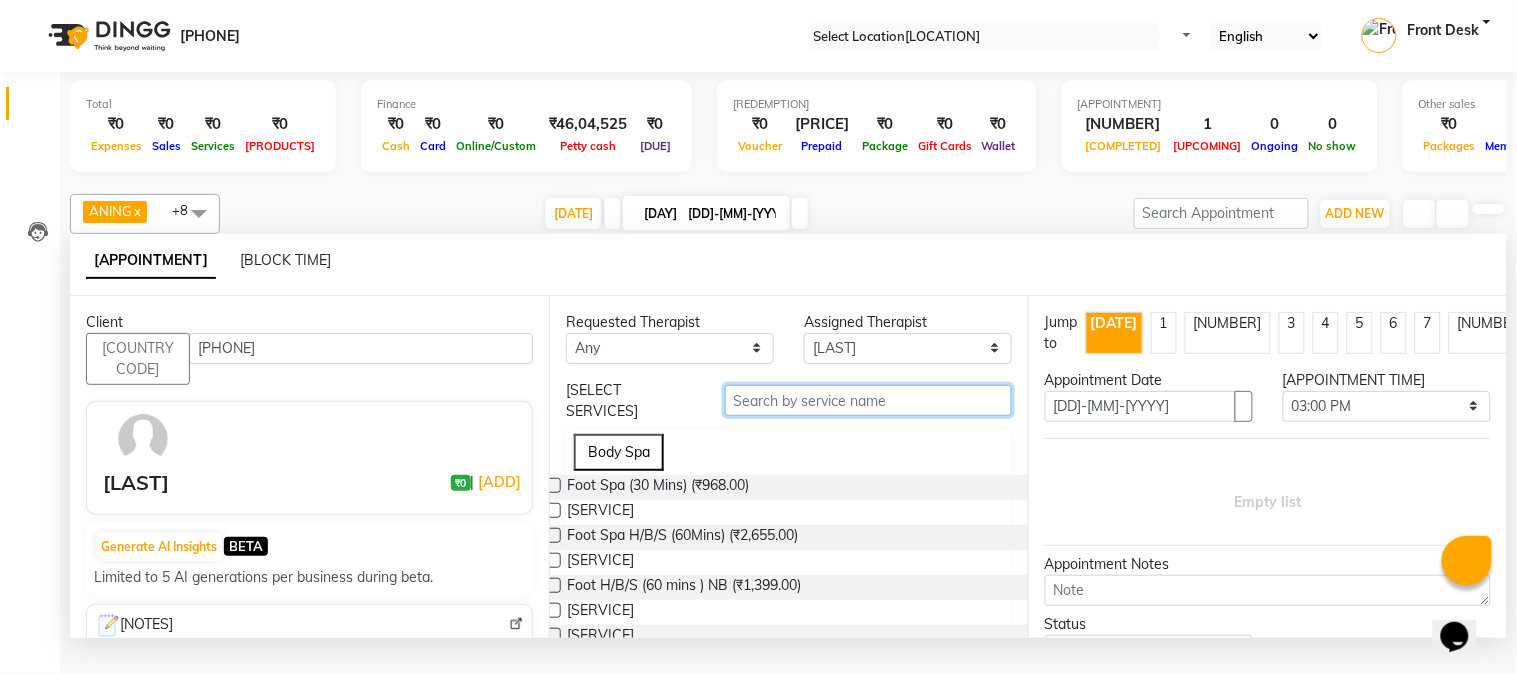 click at bounding box center (868, 400) 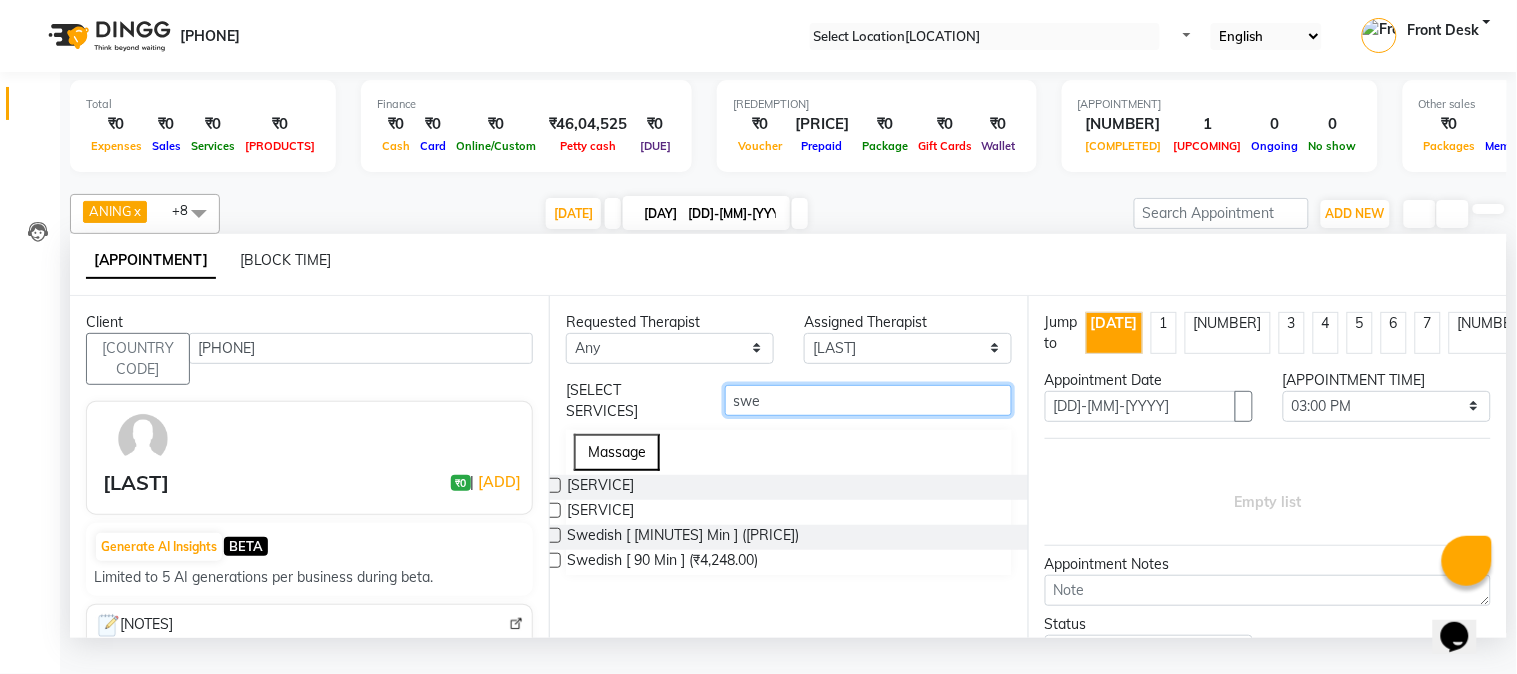 type on "swe" 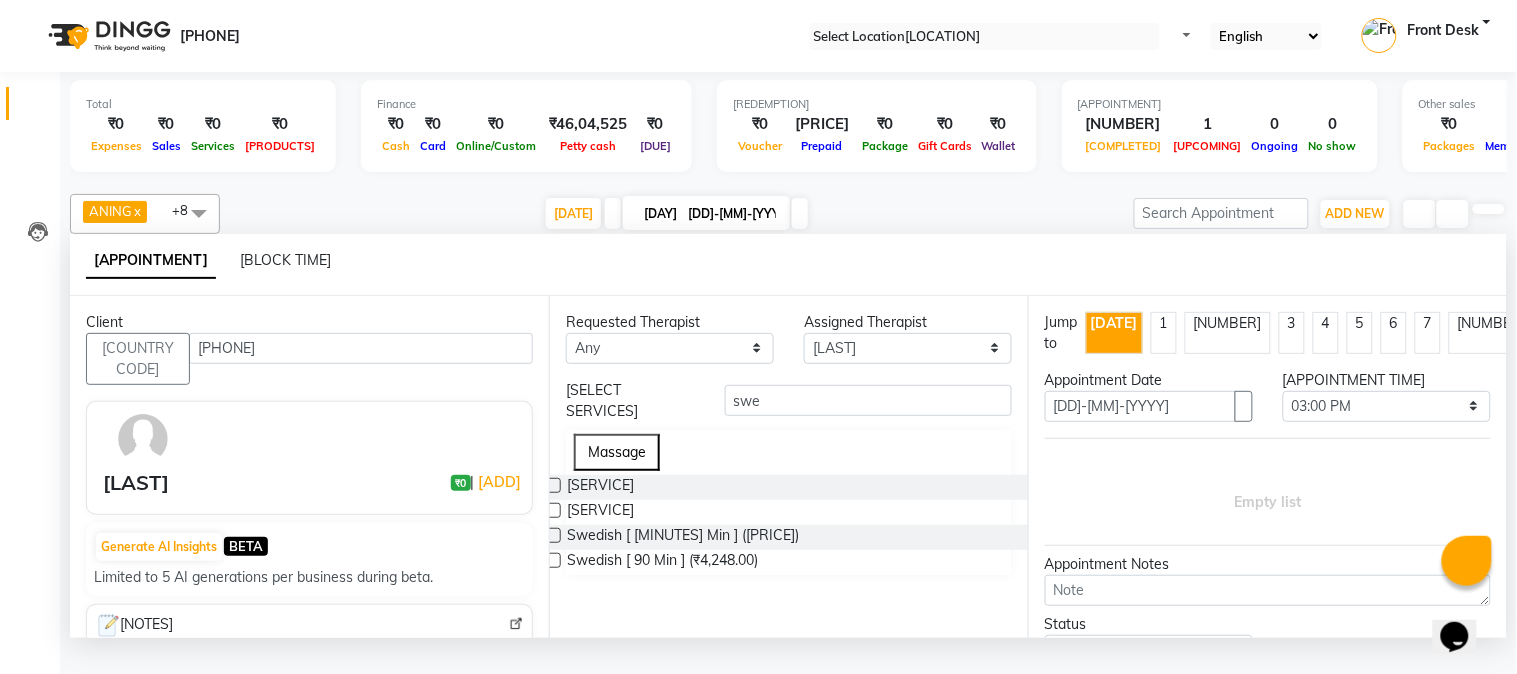 click at bounding box center [553, 535] 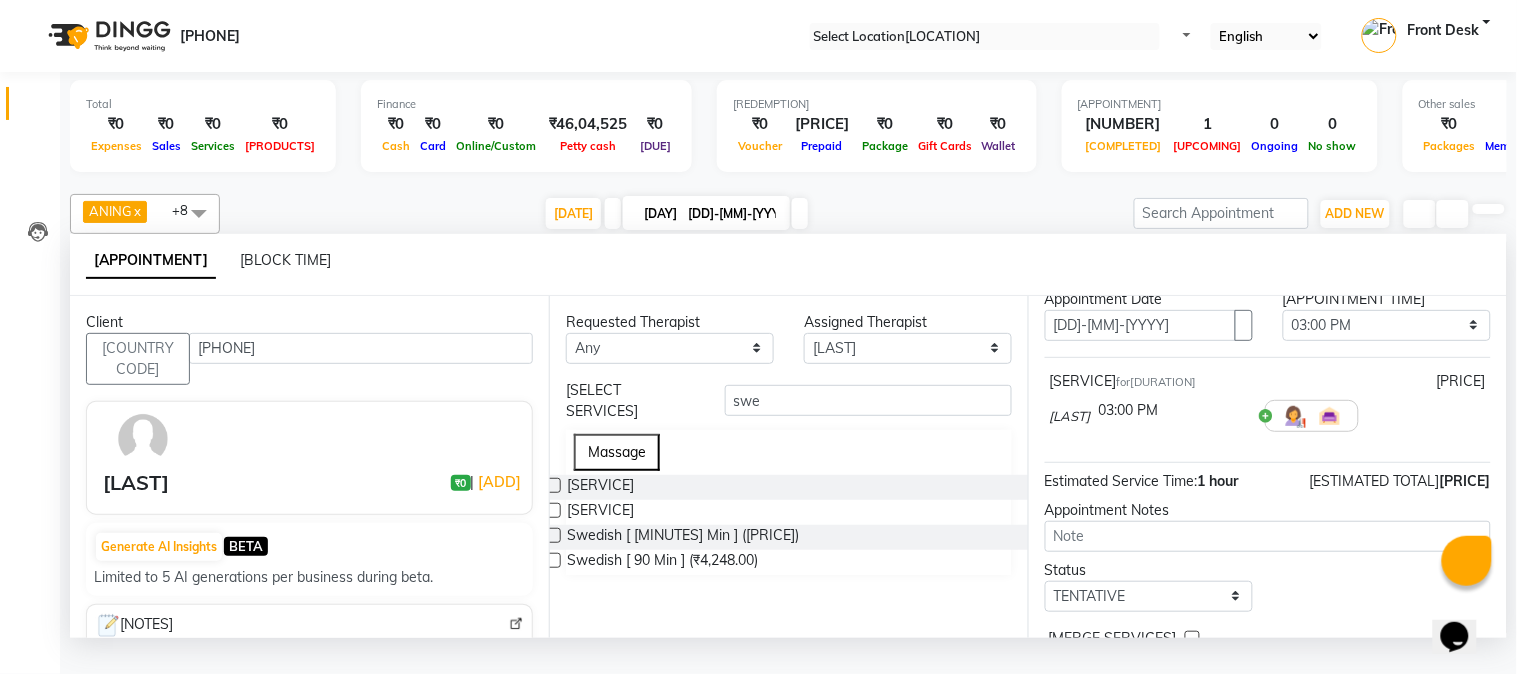 scroll, scrollTop: 183, scrollLeft: 0, axis: vertical 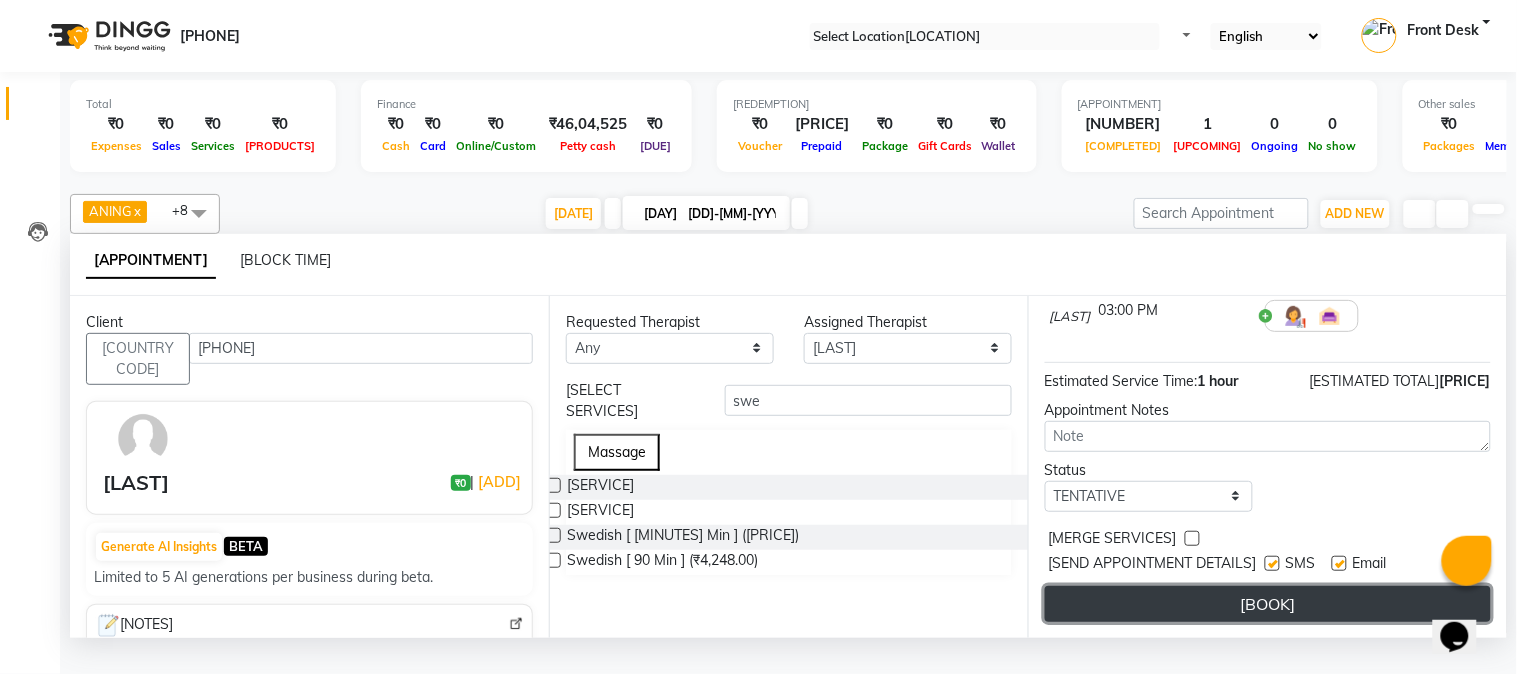 click on "[BOOK]" at bounding box center (1268, 604) 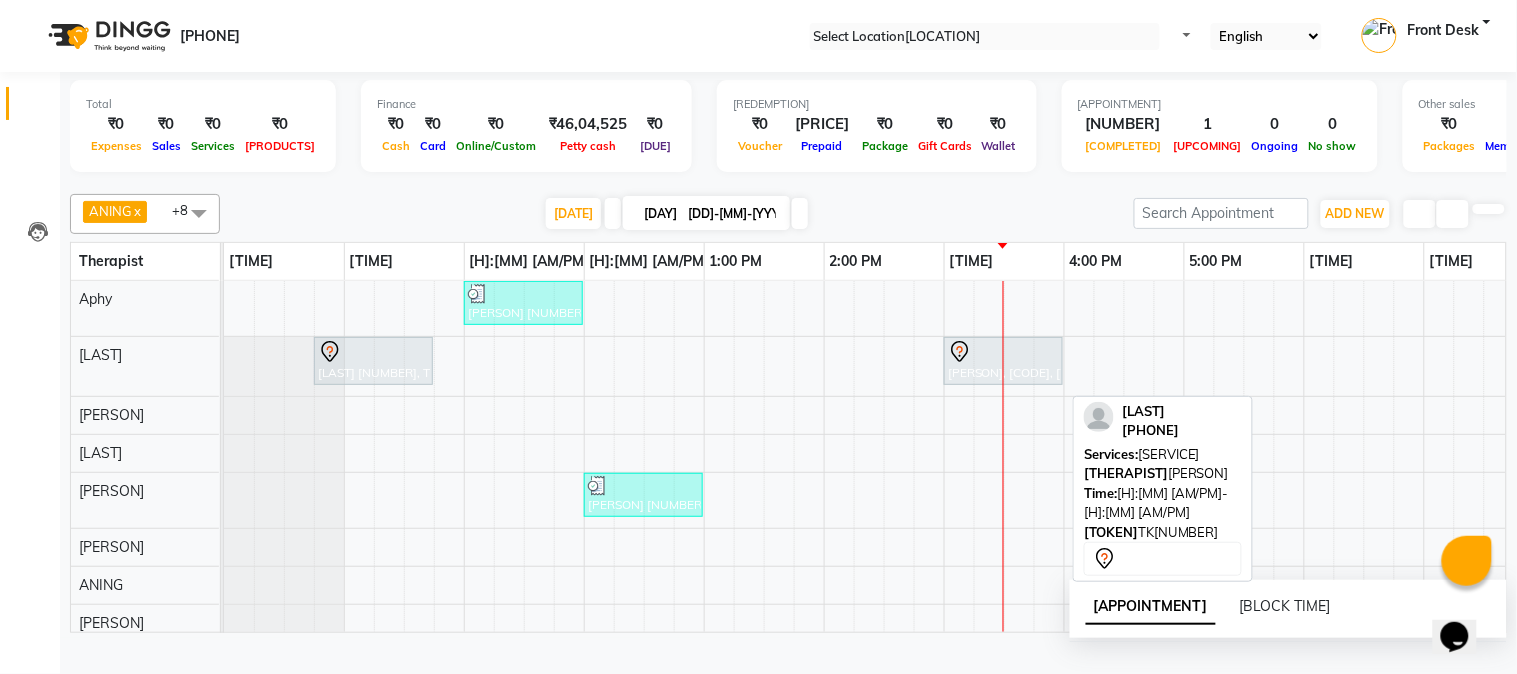 click at bounding box center [330, 352] 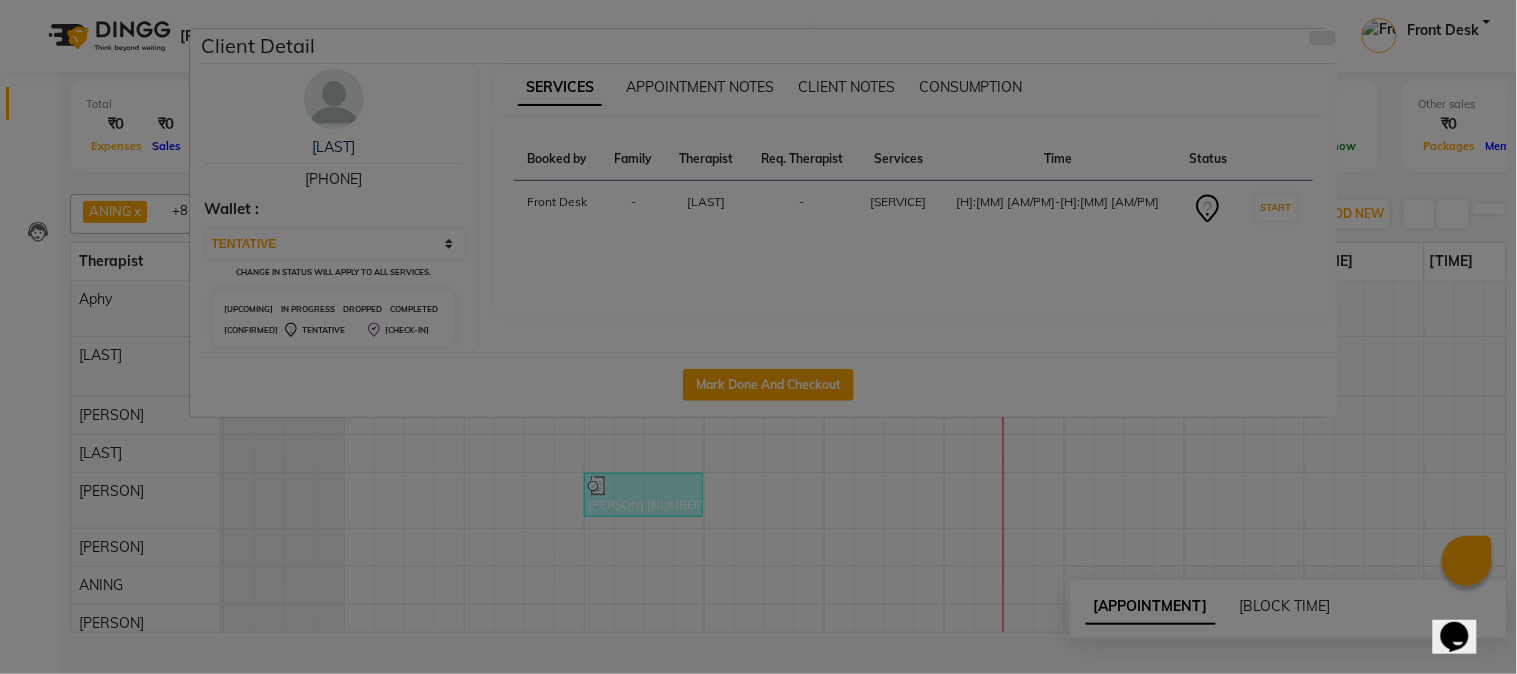 click at bounding box center [1323, 38] 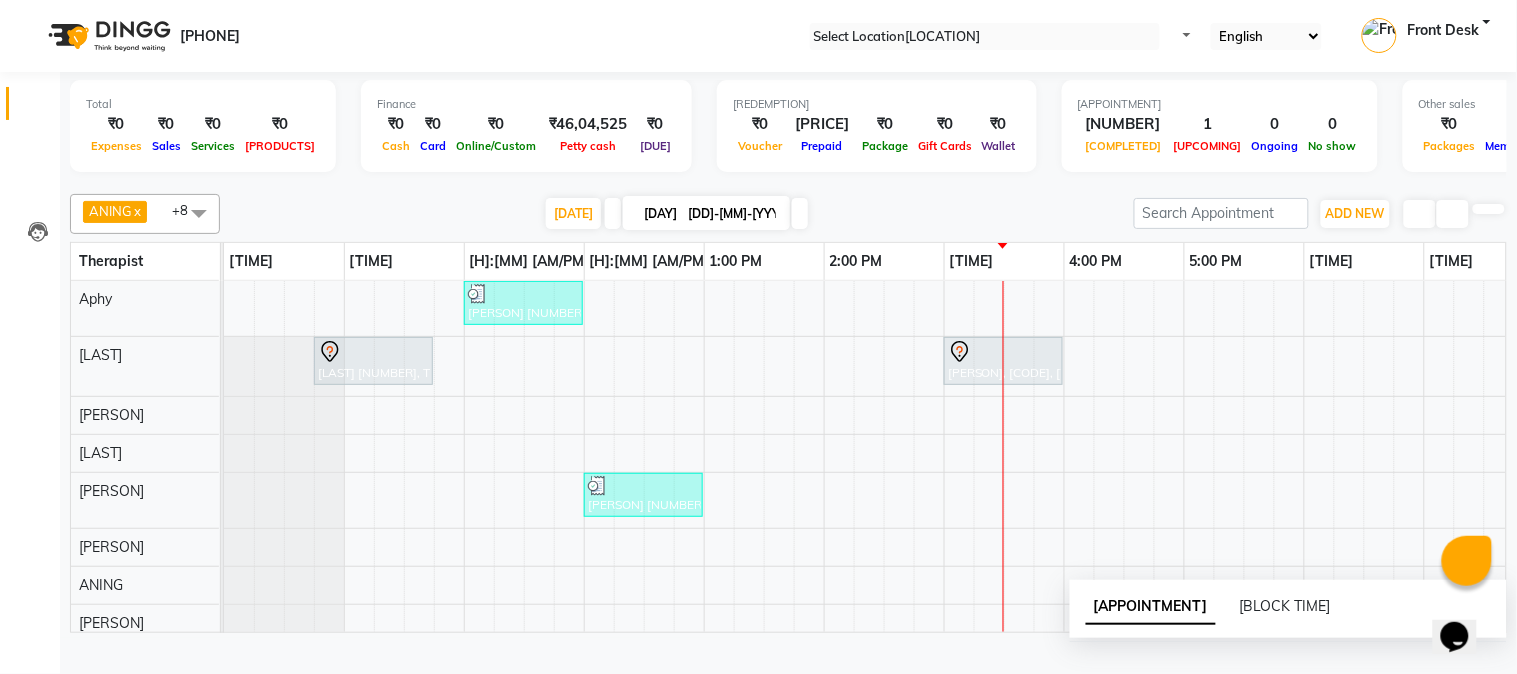 scroll, scrollTop: 11, scrollLeft: 0, axis: vertical 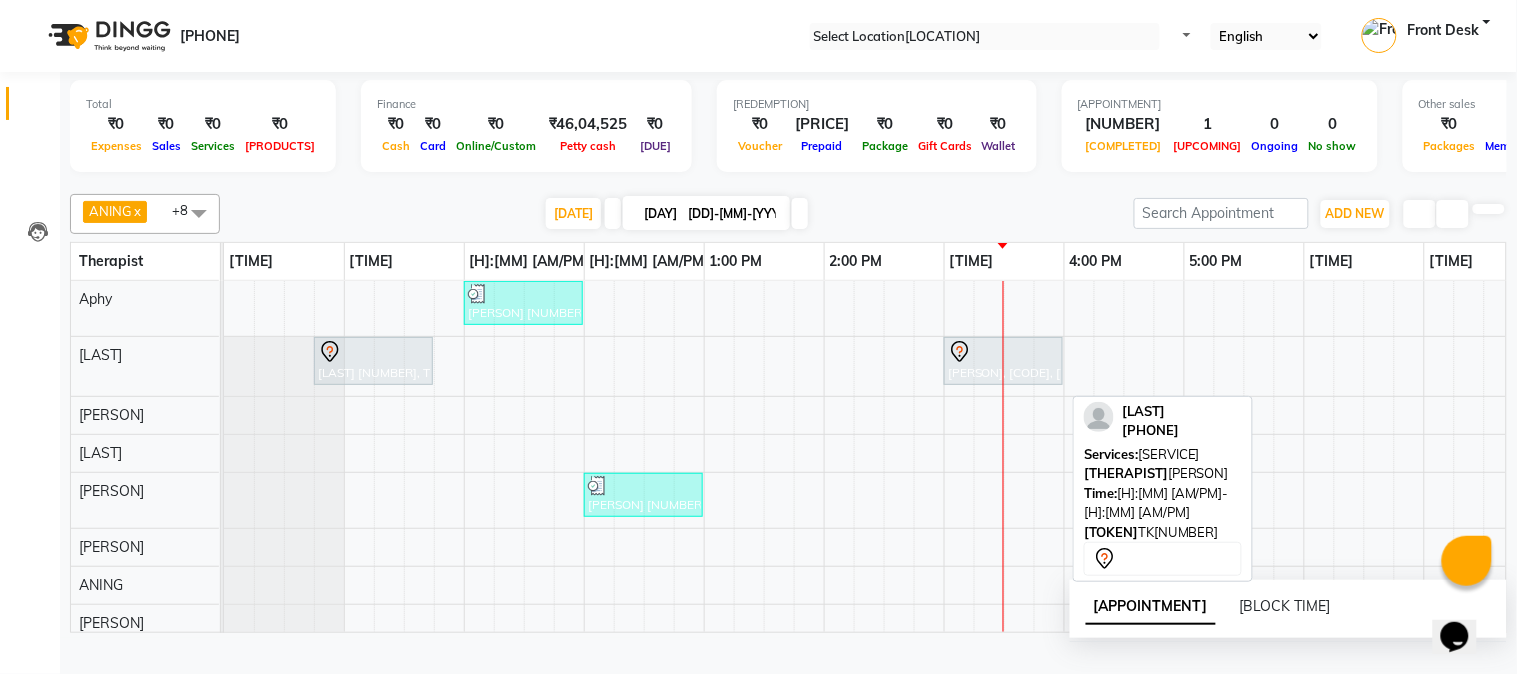 click at bounding box center [330, 352] 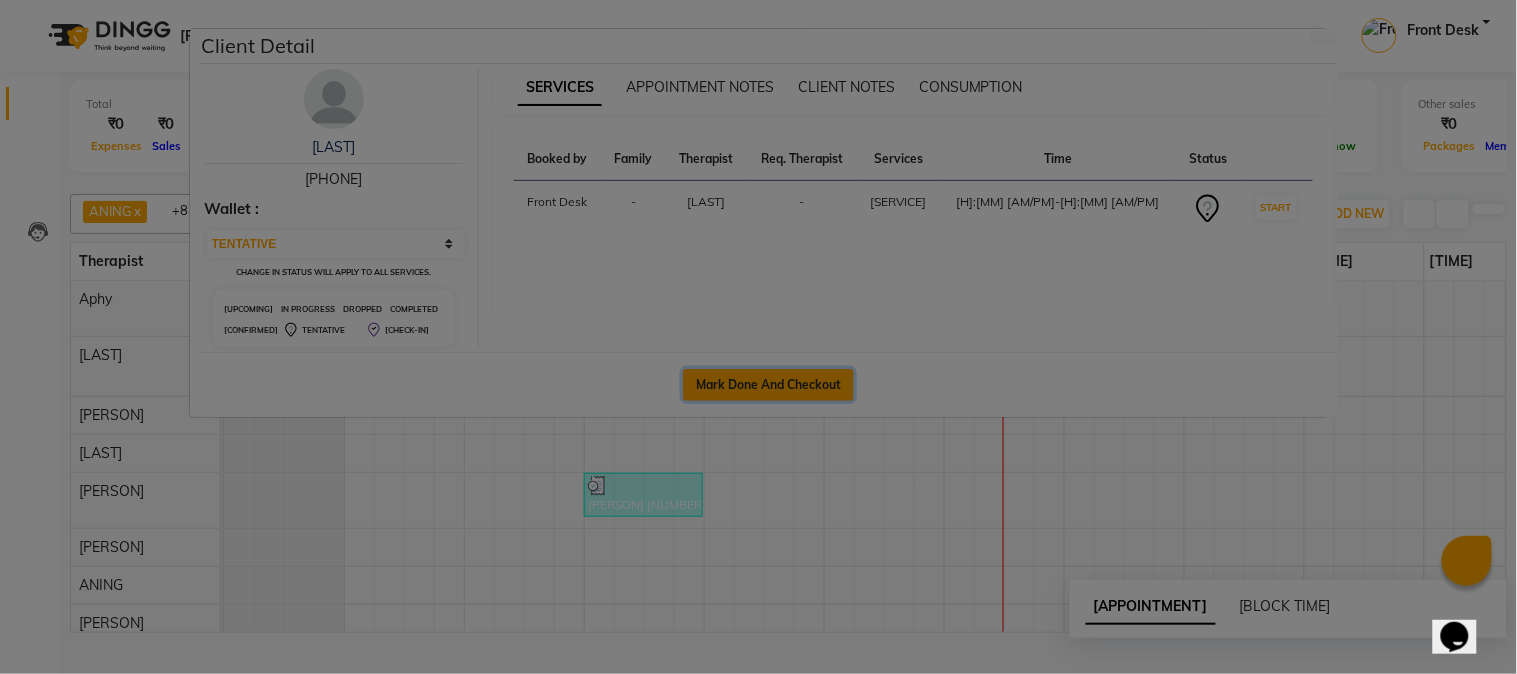 click on "Mark Done And Checkout" at bounding box center [768, 385] 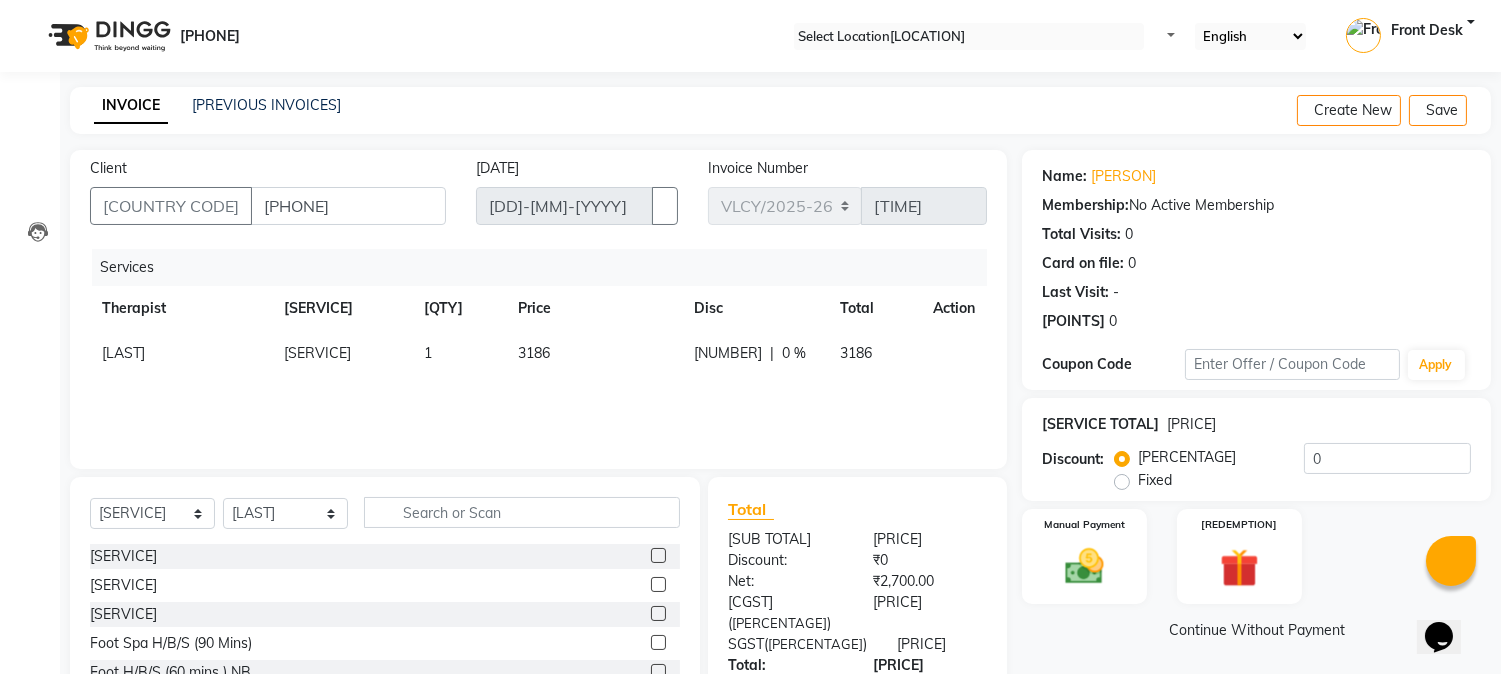 click on "[SERVICE]" at bounding box center (317, 353) 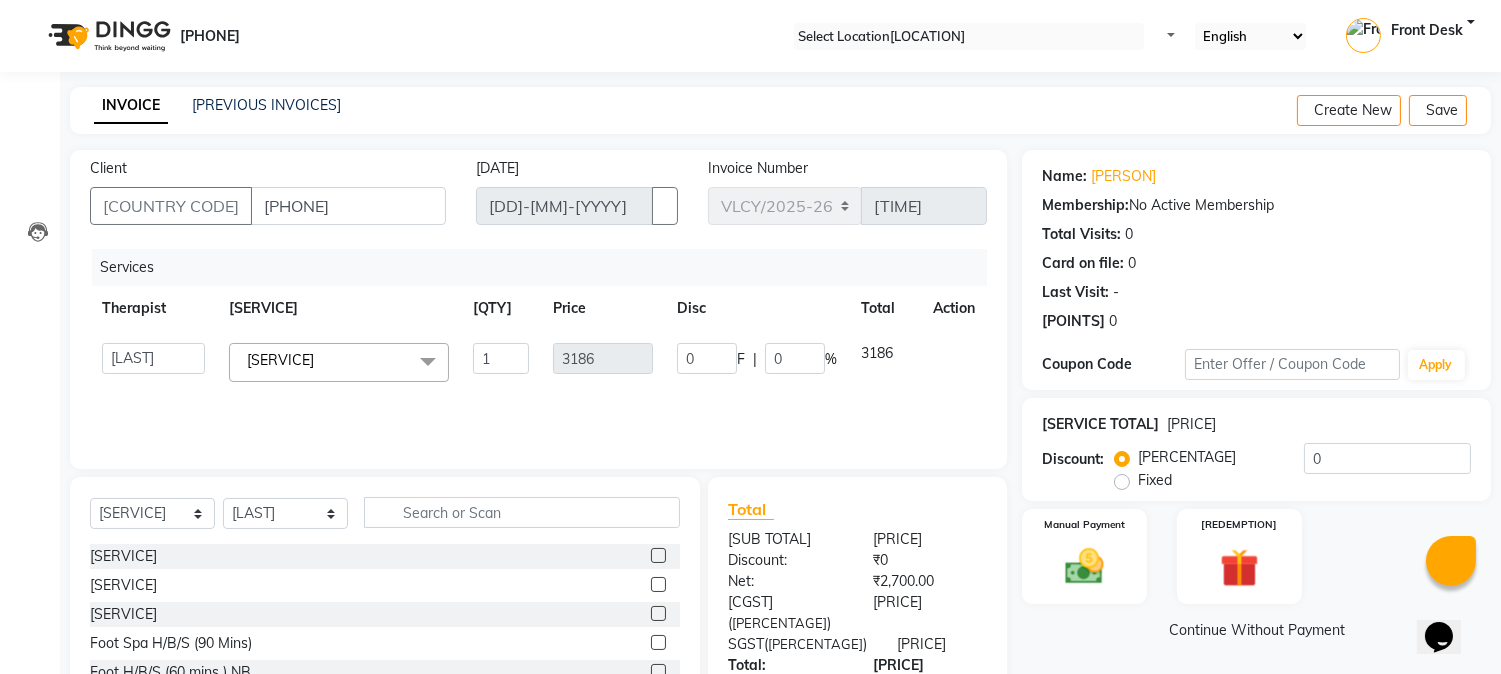 click at bounding box center (428, 362) 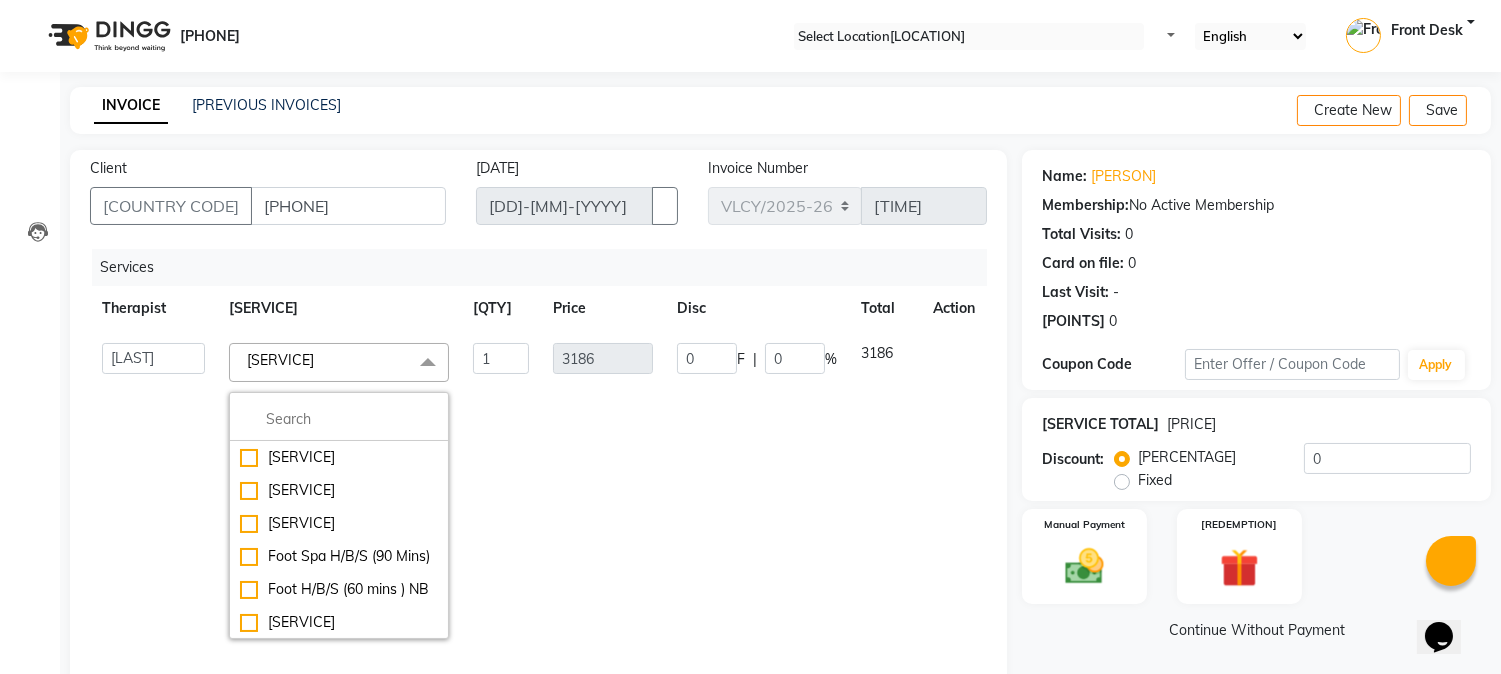 click at bounding box center (339, 419) 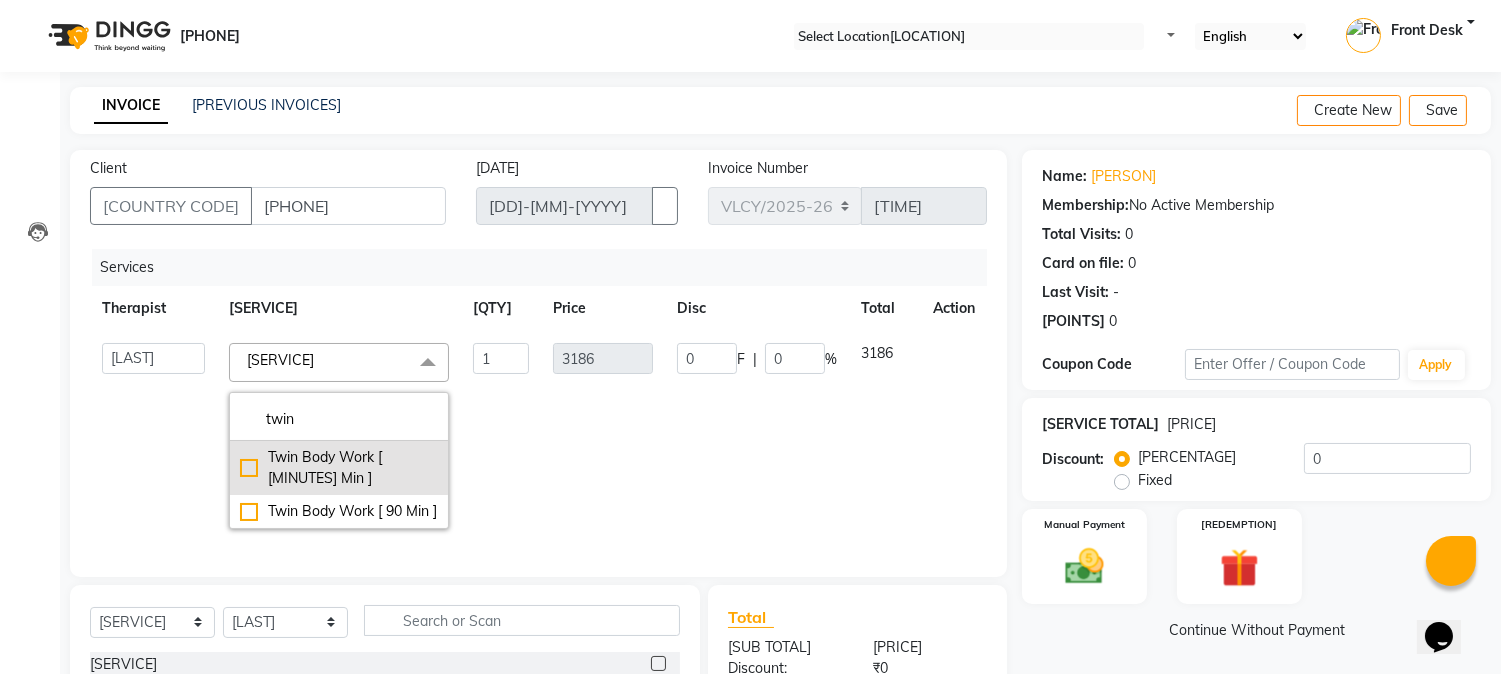 type on "twin" 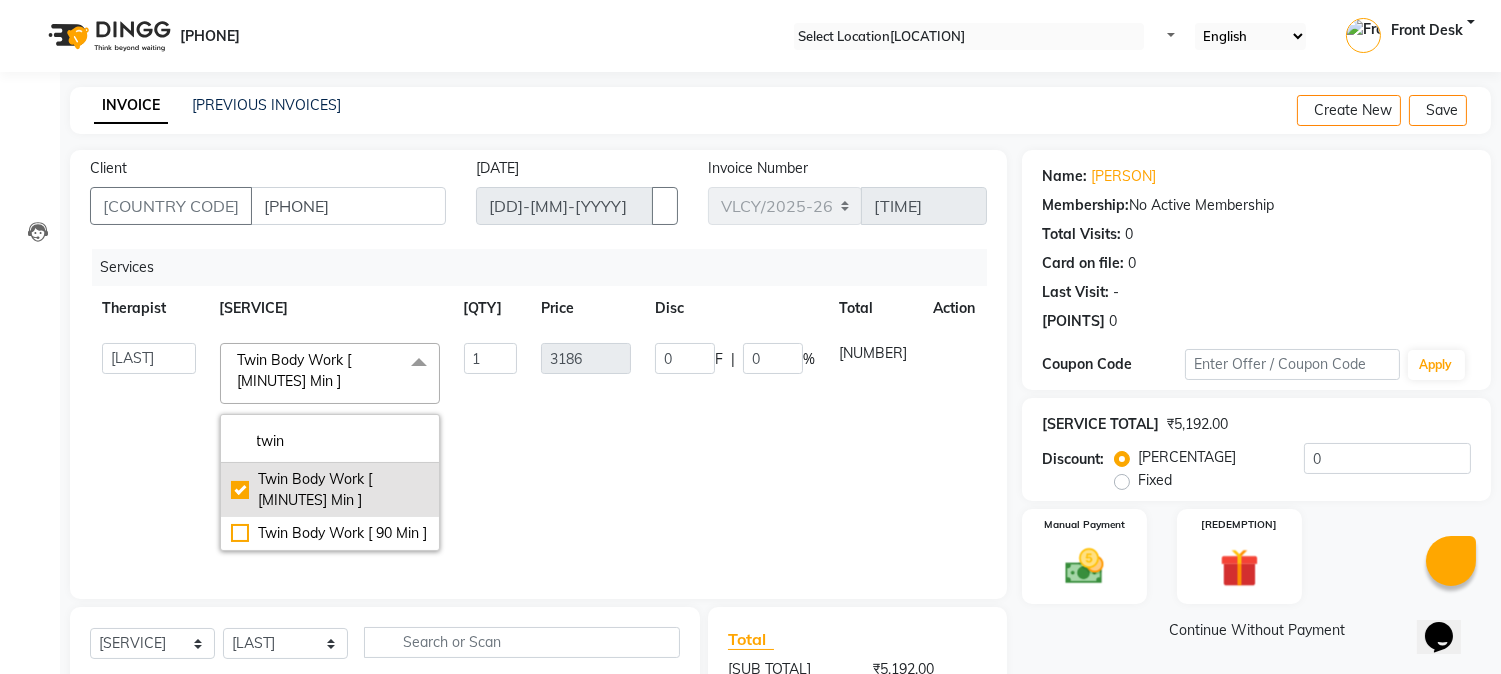 click on "Twin Body Work [ [MINUTES] Min ]" at bounding box center [330, 490] 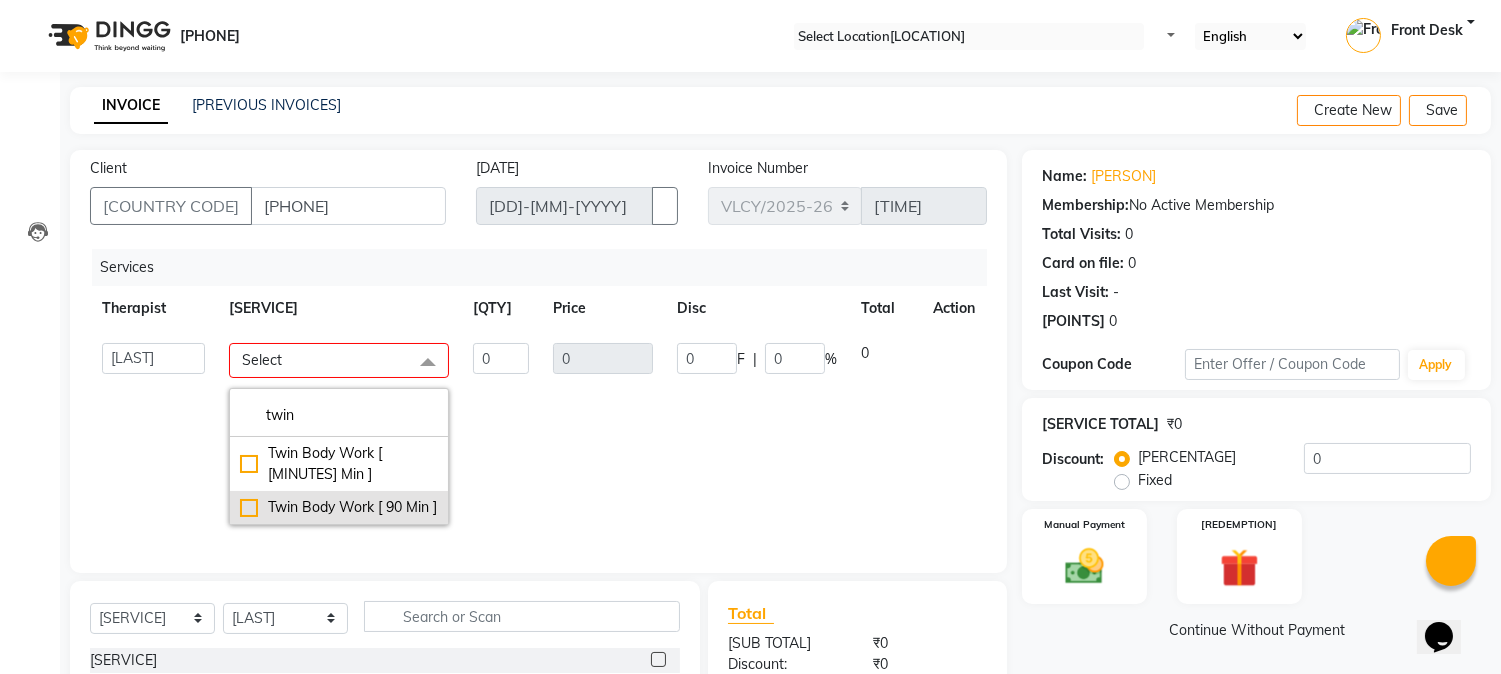 click on "Twin Body Work [ 90 Min ]" at bounding box center (339, 464) 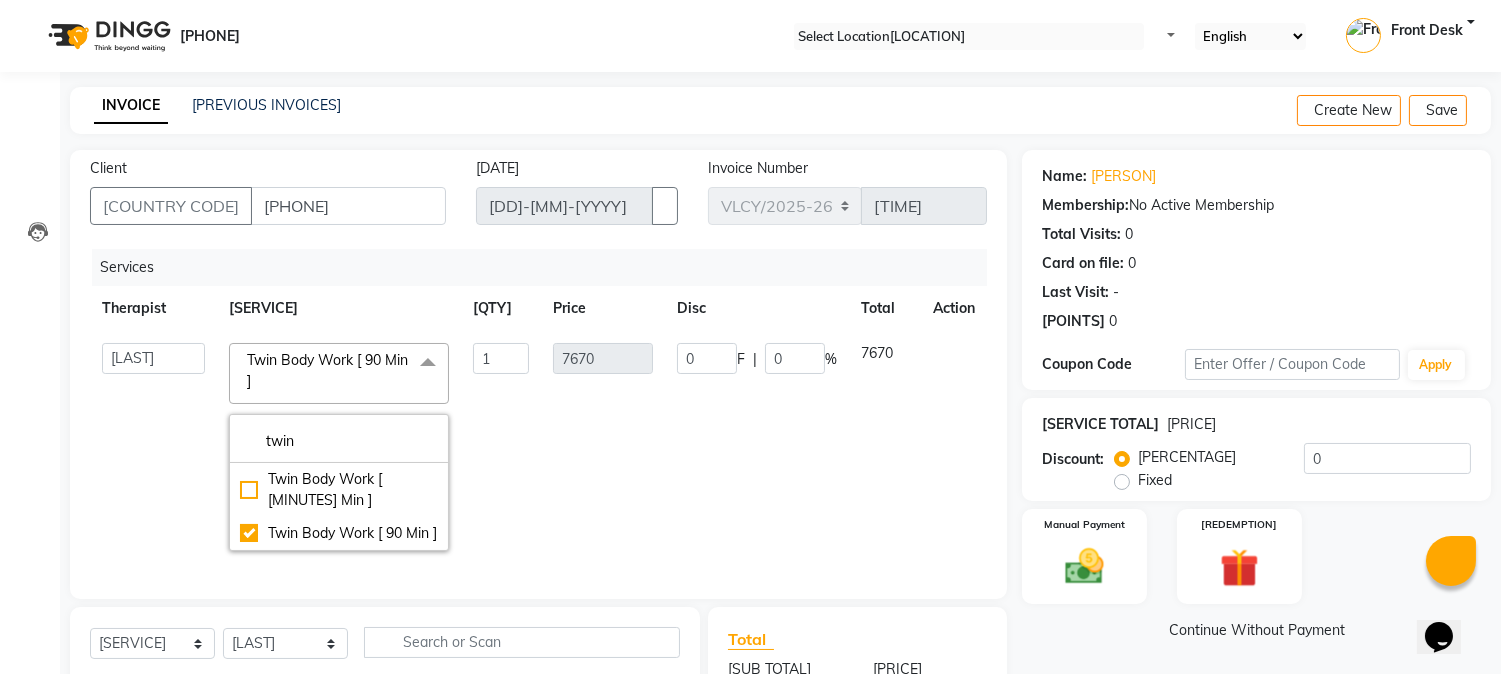 click on "1" at bounding box center (501, 447) 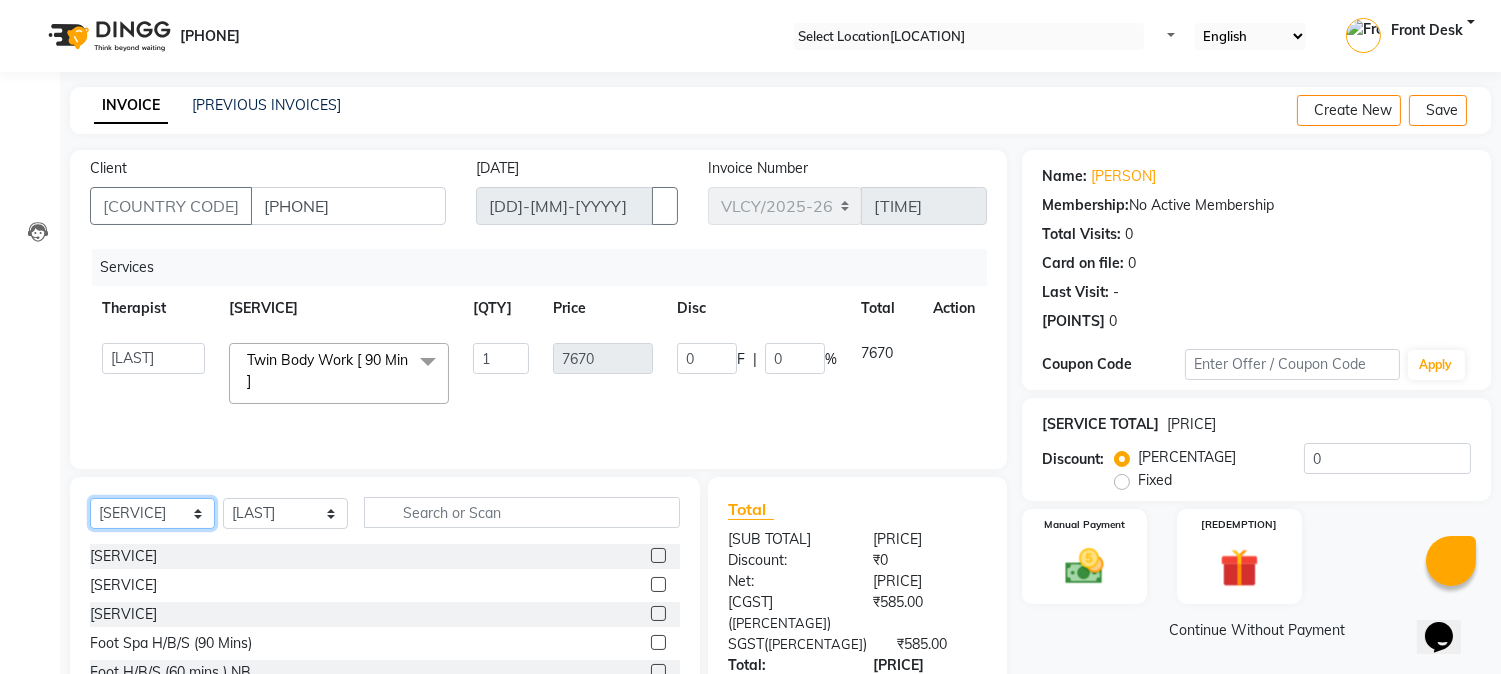 click on "Select Service Product Membership Package Voucher Prepaid Gift Card" at bounding box center [152, 513] 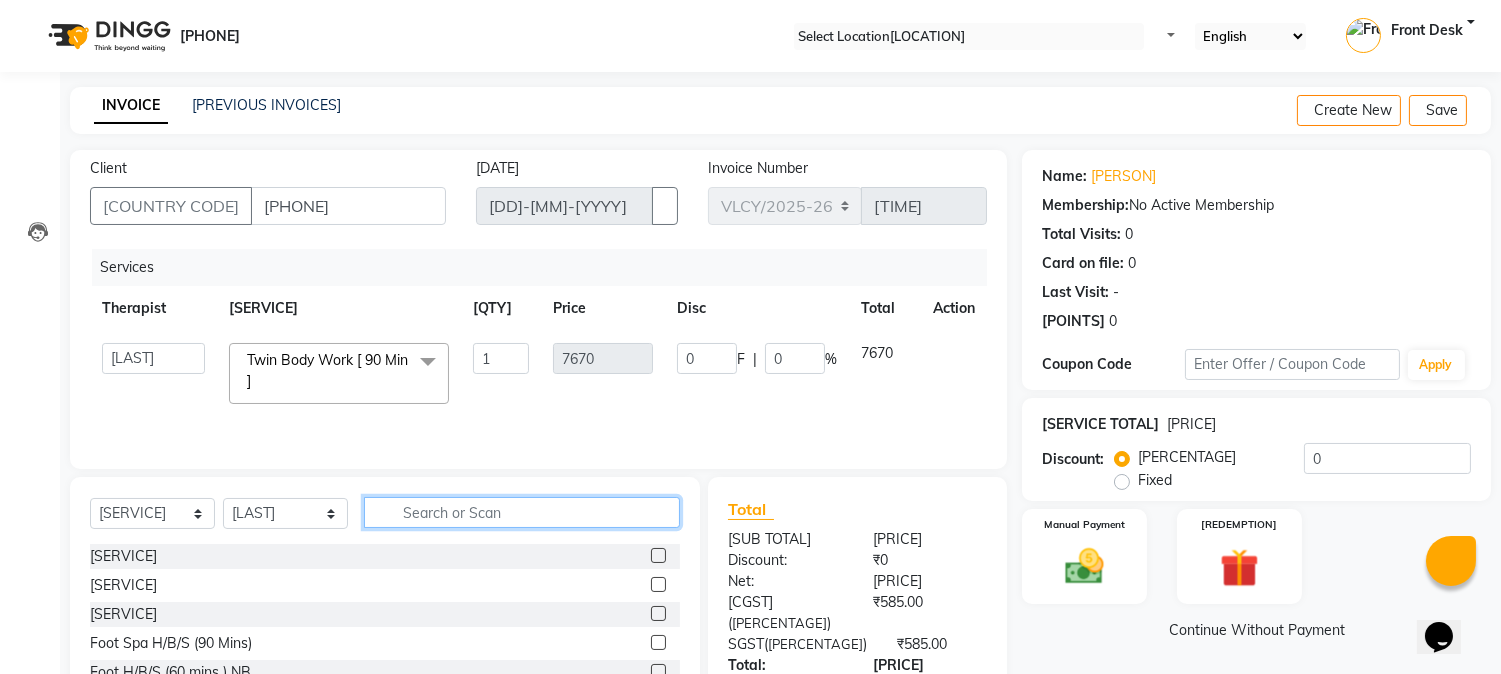 click at bounding box center [522, 512] 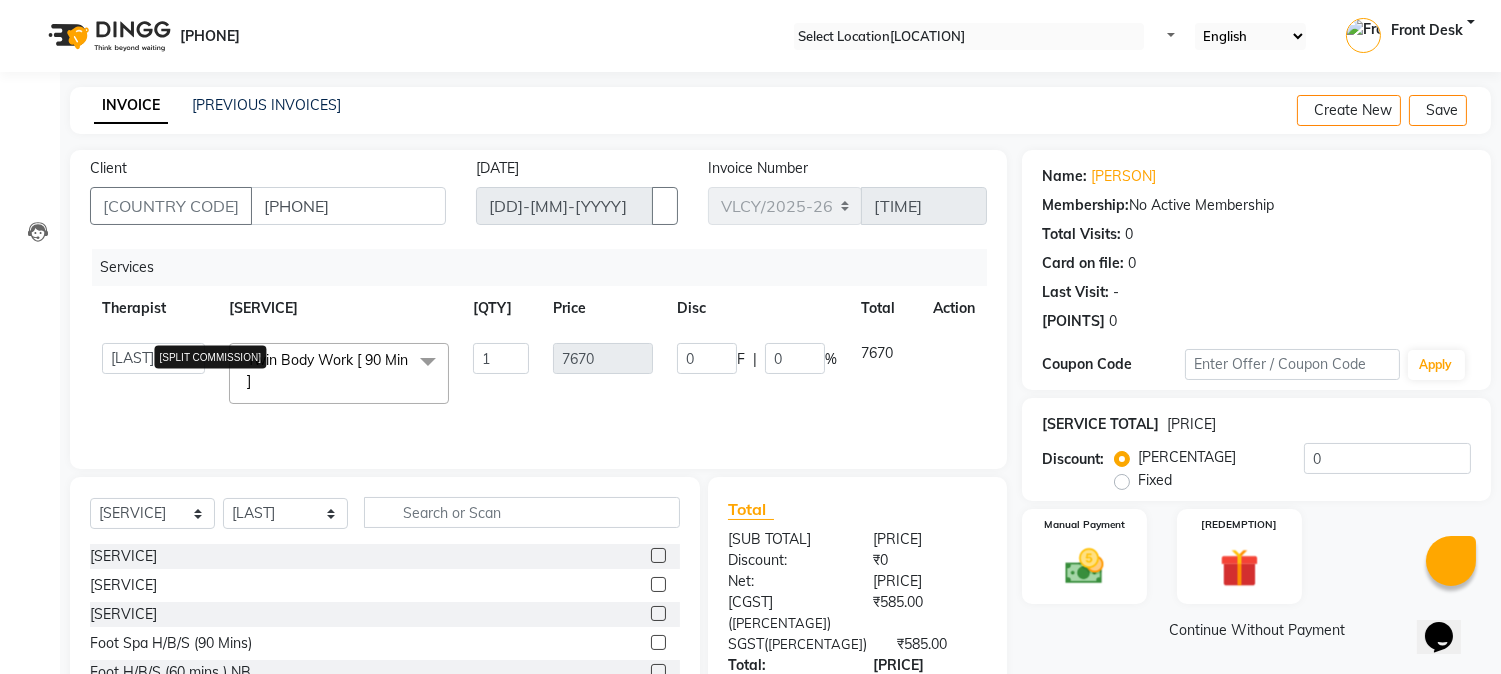 click at bounding box center (205, 374) 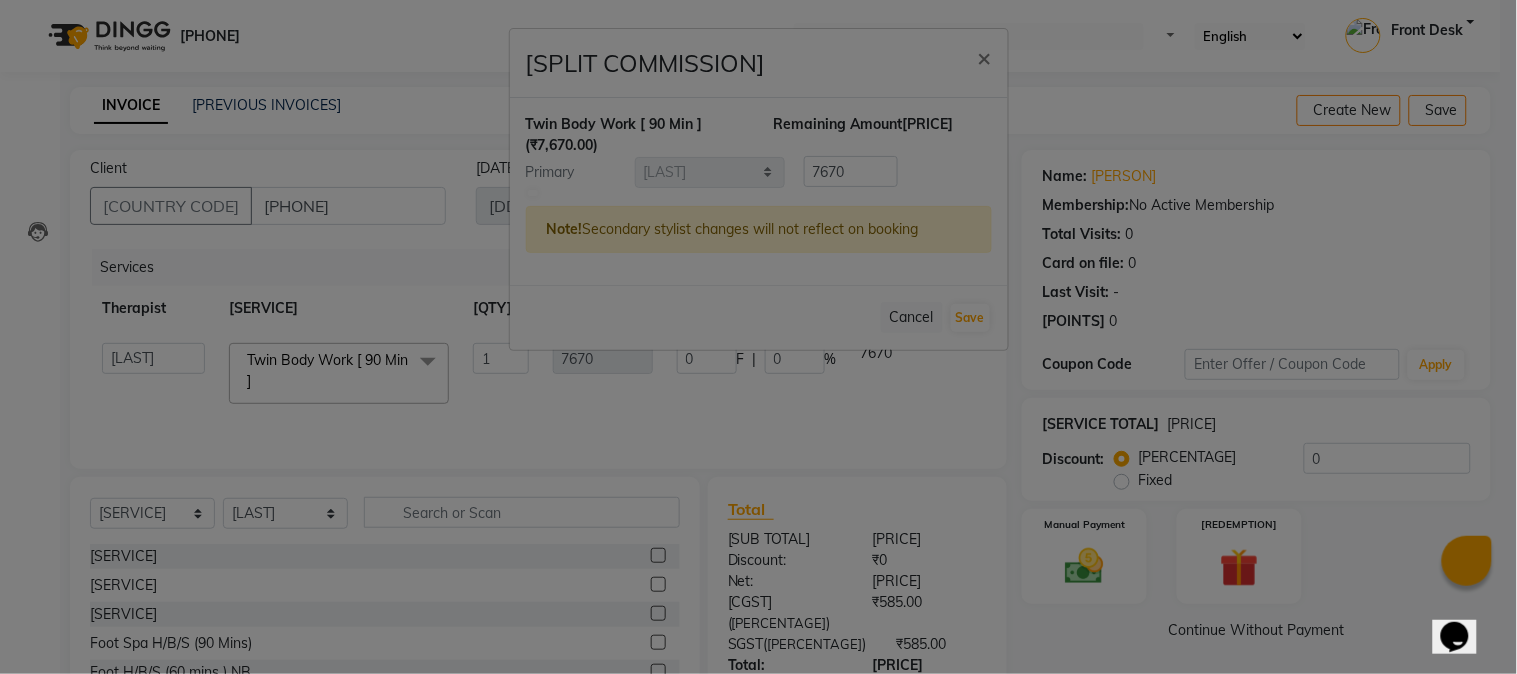click at bounding box center (533, 193) 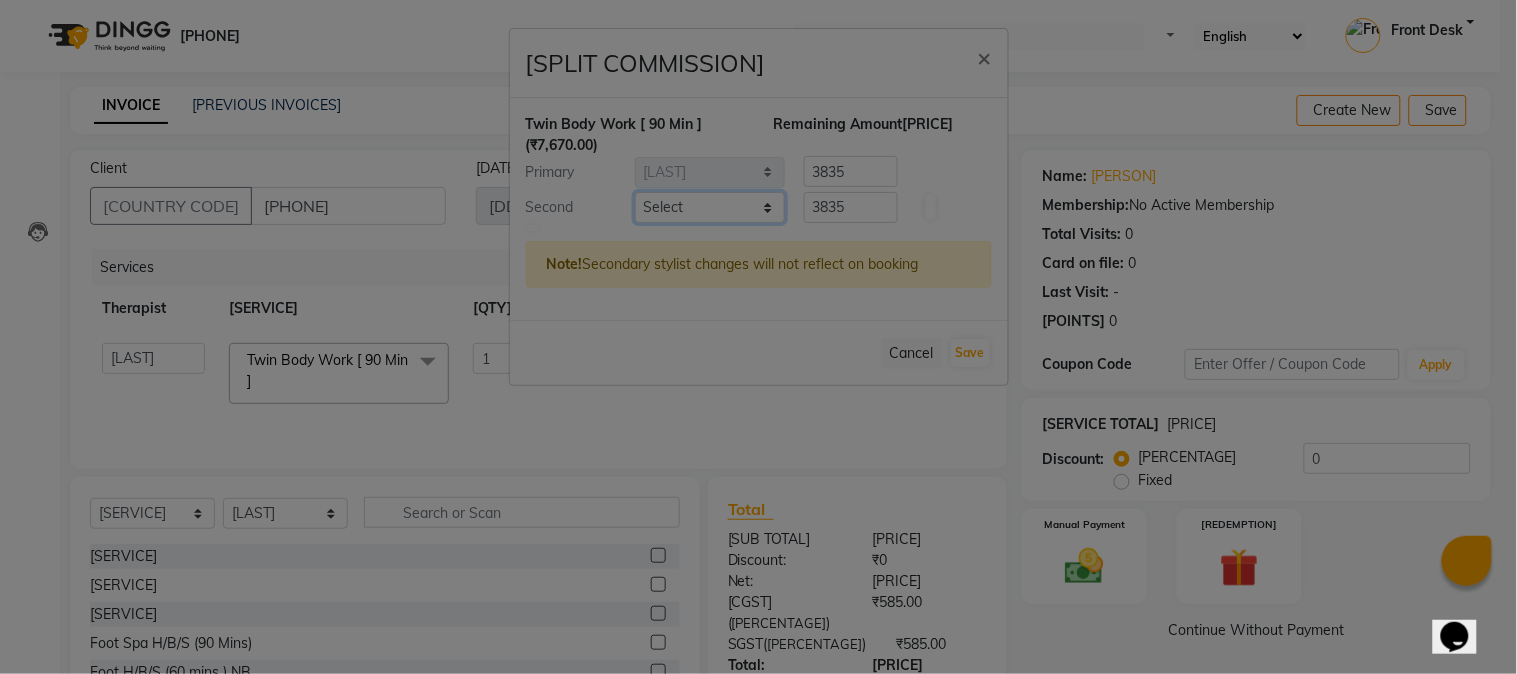 click on "[PERSON] [PERSON] [PERSON] [PERSON] [PERSON] [PERSON] [PERSON] [PERSON] [PERSON] [PERSON]" at bounding box center [710, 207] 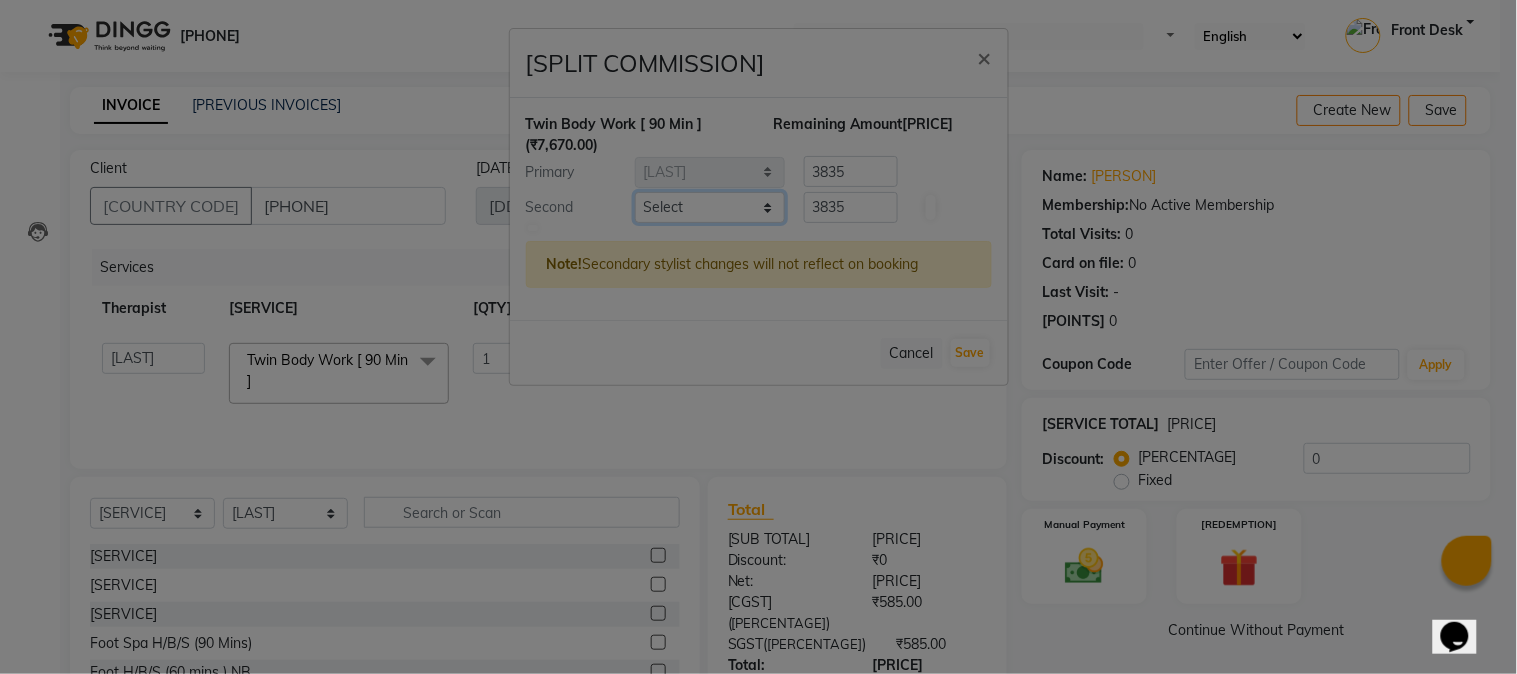 select on "[NUMBER]" 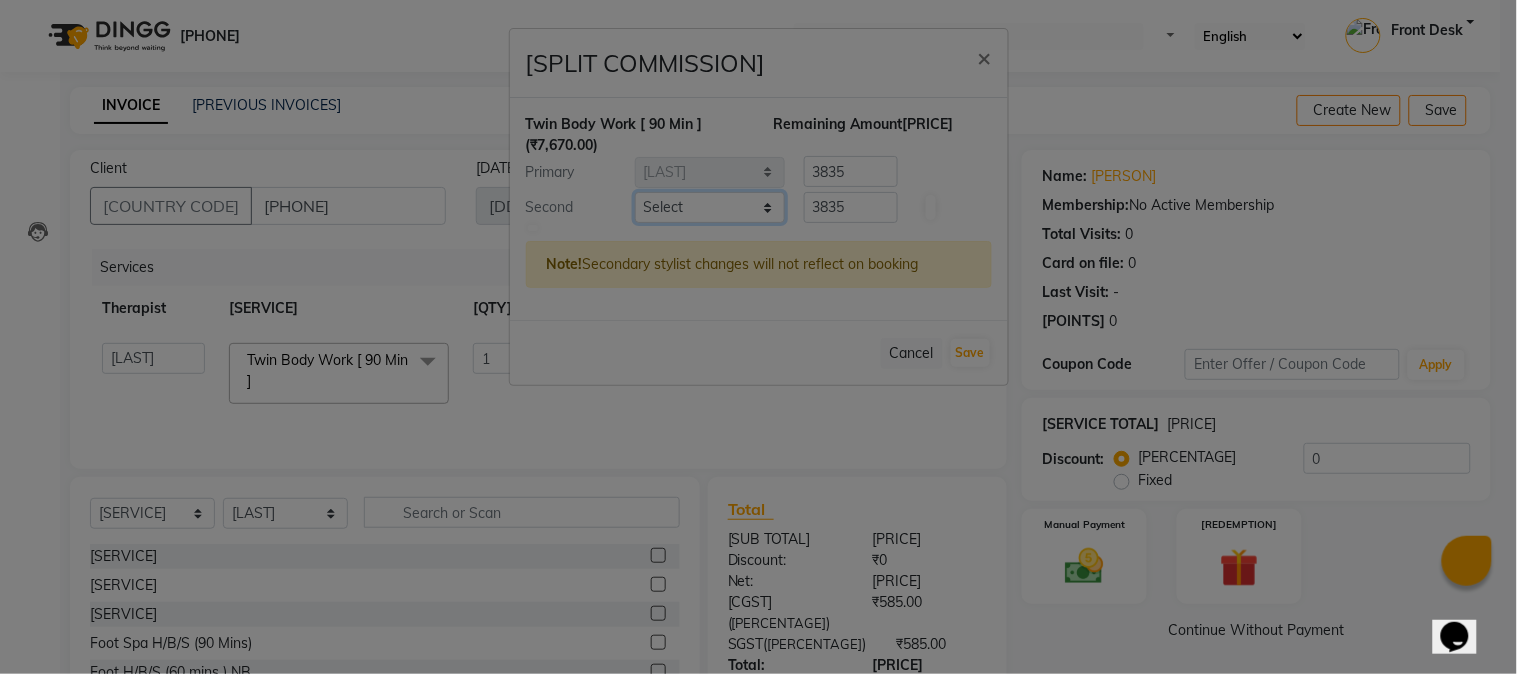click on "[PERSON] [PERSON] [PERSON] [PERSON] [PERSON] [PERSON] [PERSON] [PERSON] [PERSON] [PERSON]" at bounding box center (710, 207) 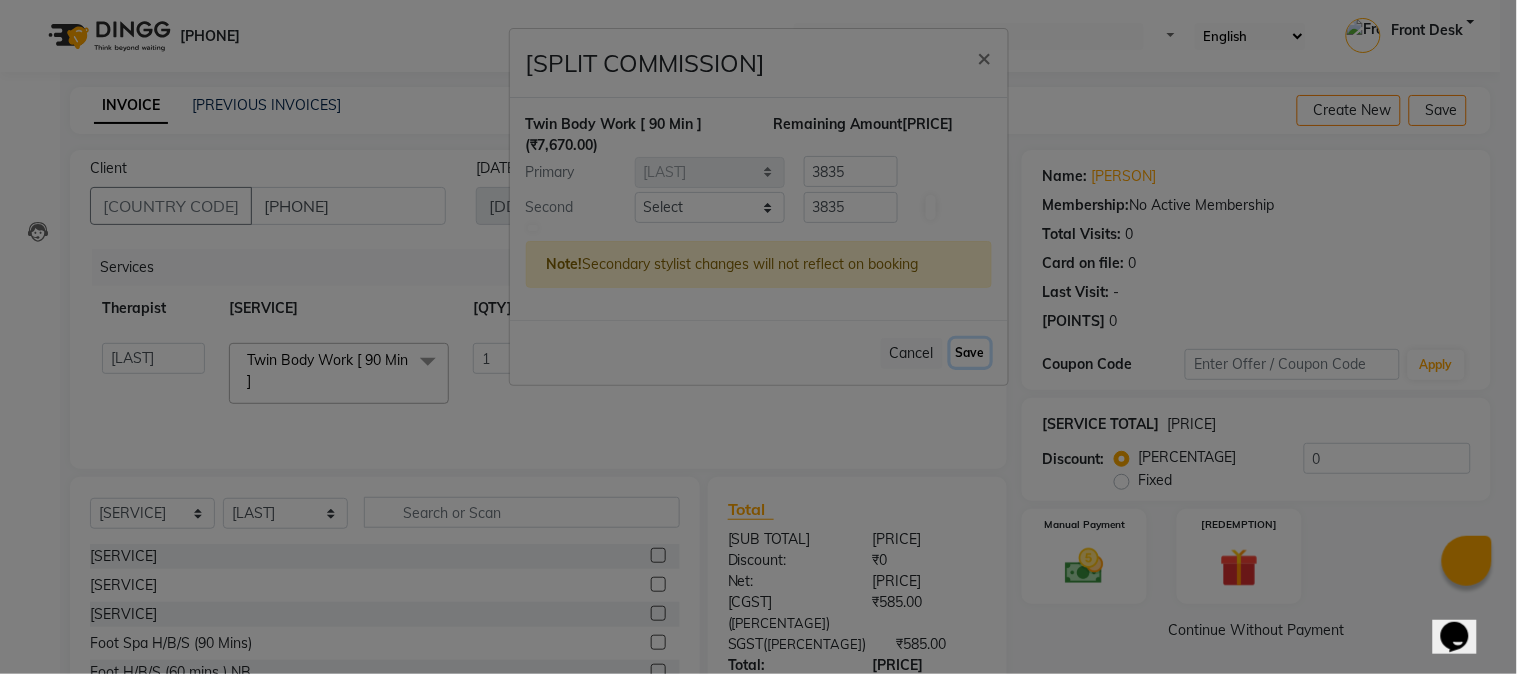 click on "Save" at bounding box center [970, 353] 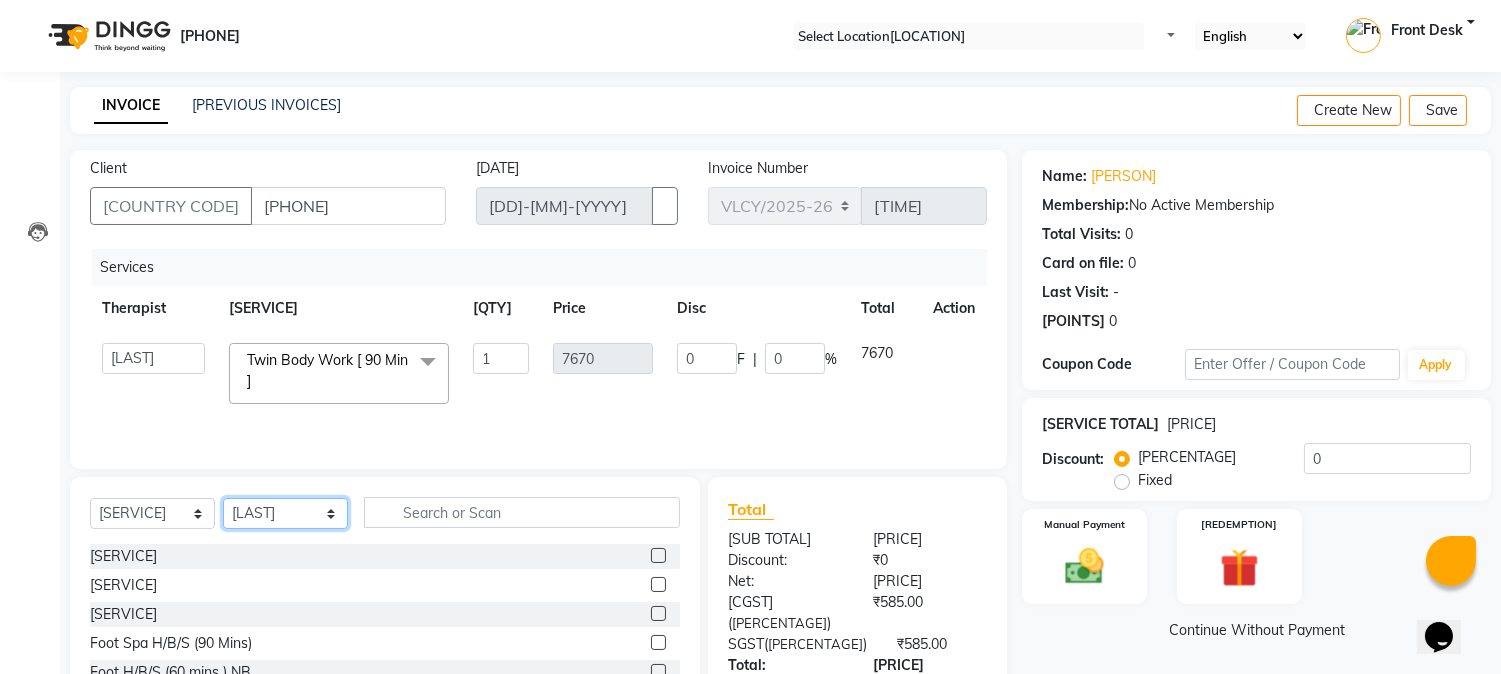 click on "[SELECT THERAPIST] [PERSON] [PERSON] [PERSON] [PERSON] [PERSON] [PERSON] [PERSON] [PERSON] [PERSON] [PERSON]" at bounding box center (285, 513) 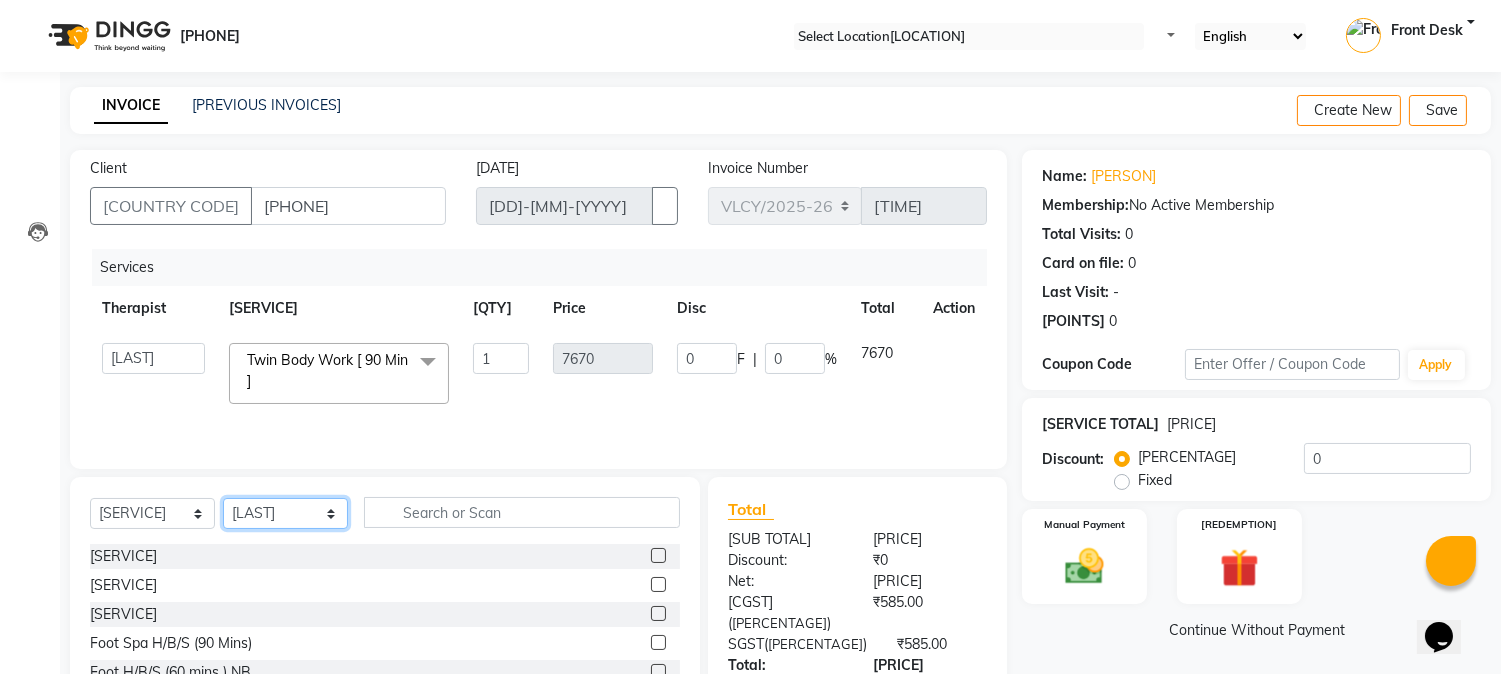 select on "76520" 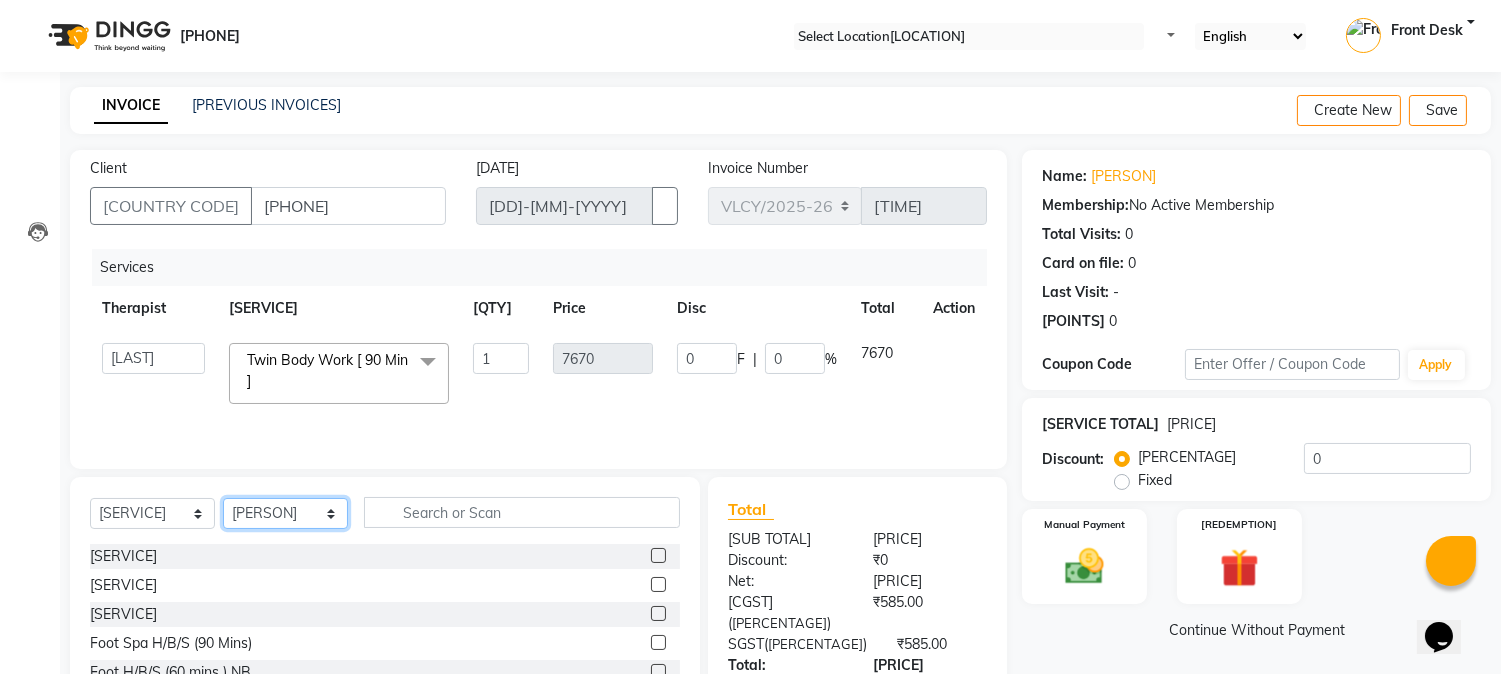 click on "[SELECT THERAPIST] [PERSON] [PERSON] [PERSON] [PERSON] [PERSON] [PERSON] [PERSON] [PERSON] [PERSON] [PERSON]" at bounding box center [285, 513] 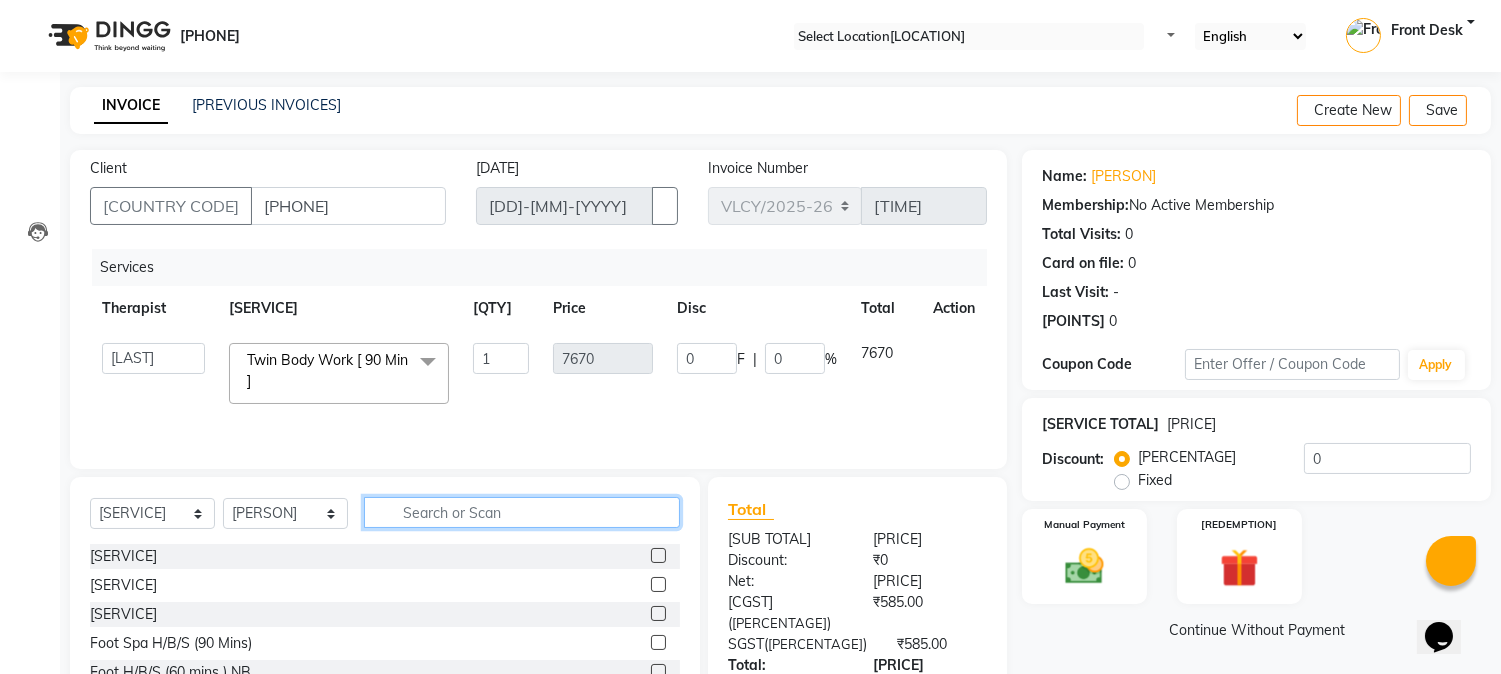click at bounding box center (522, 512) 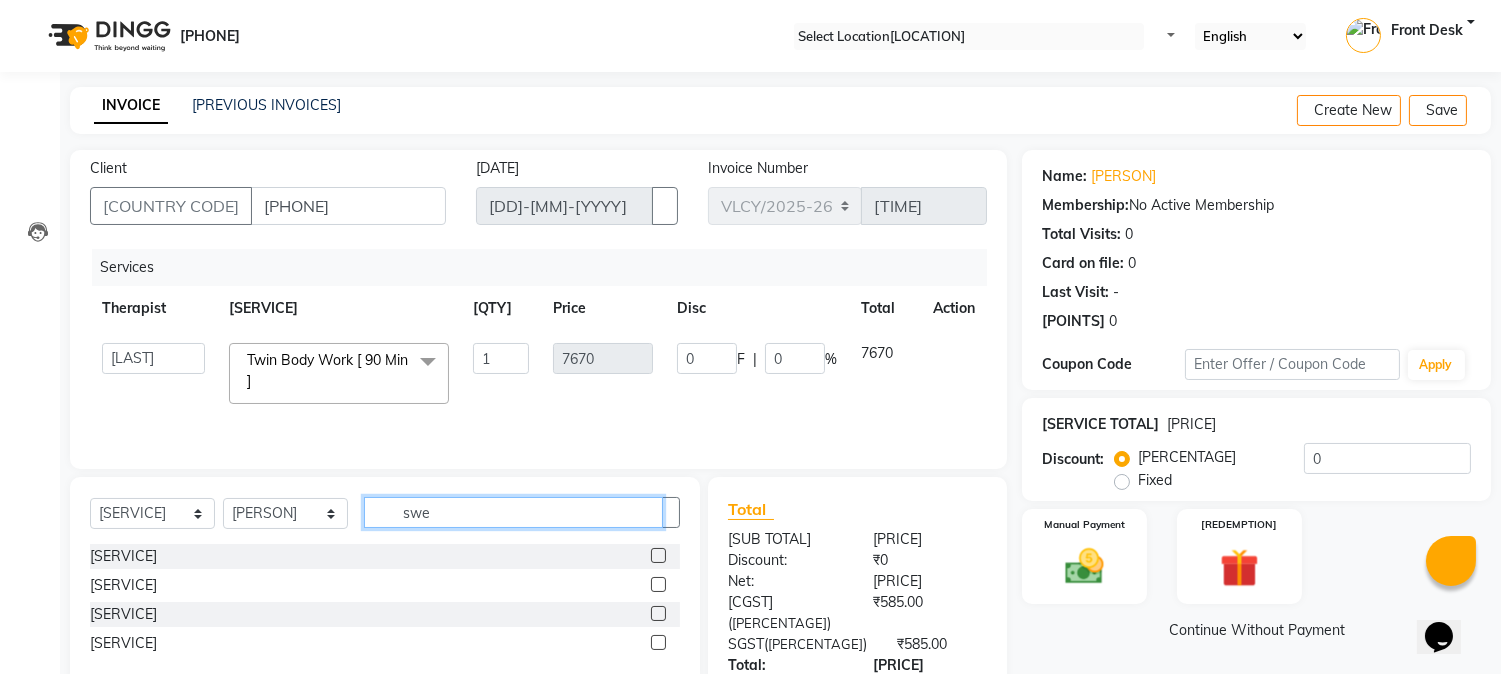 type on "swe" 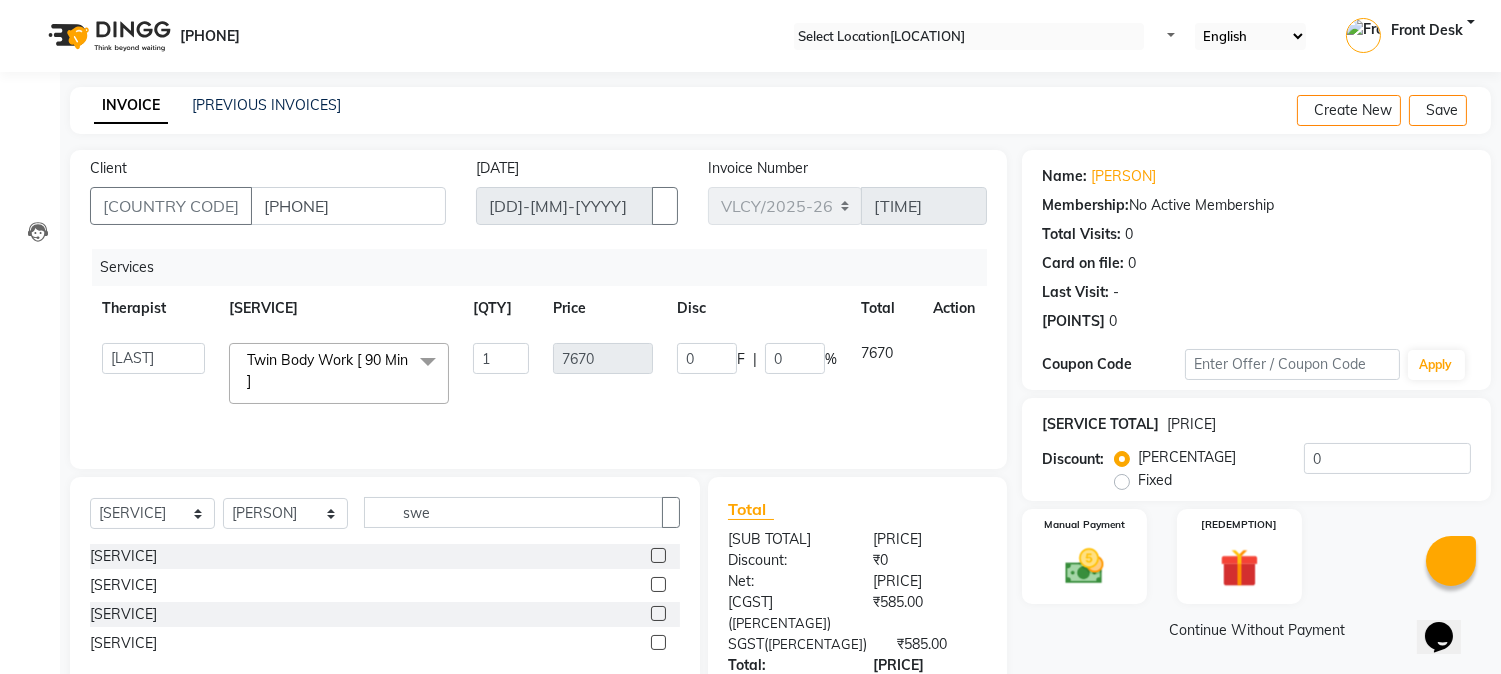click at bounding box center [658, 613] 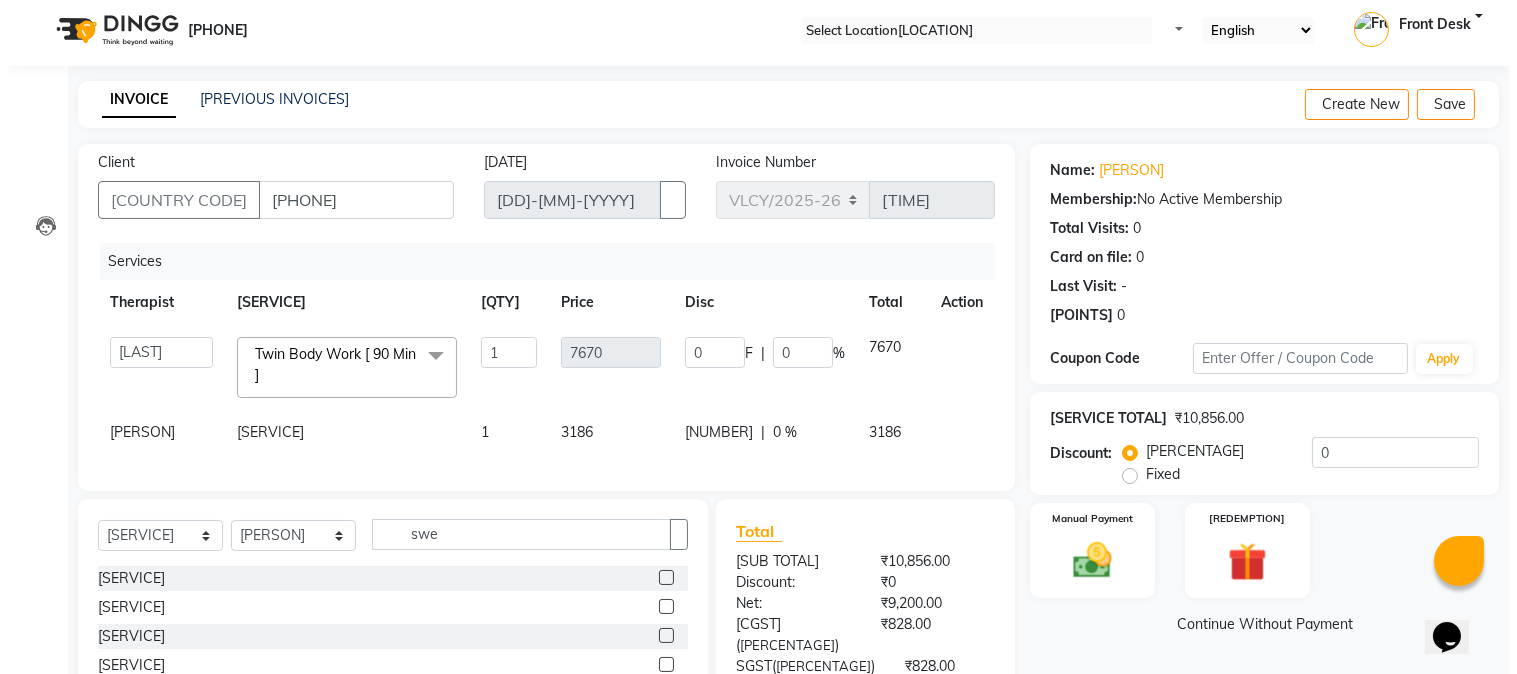 scroll, scrollTop: 0, scrollLeft: 0, axis: both 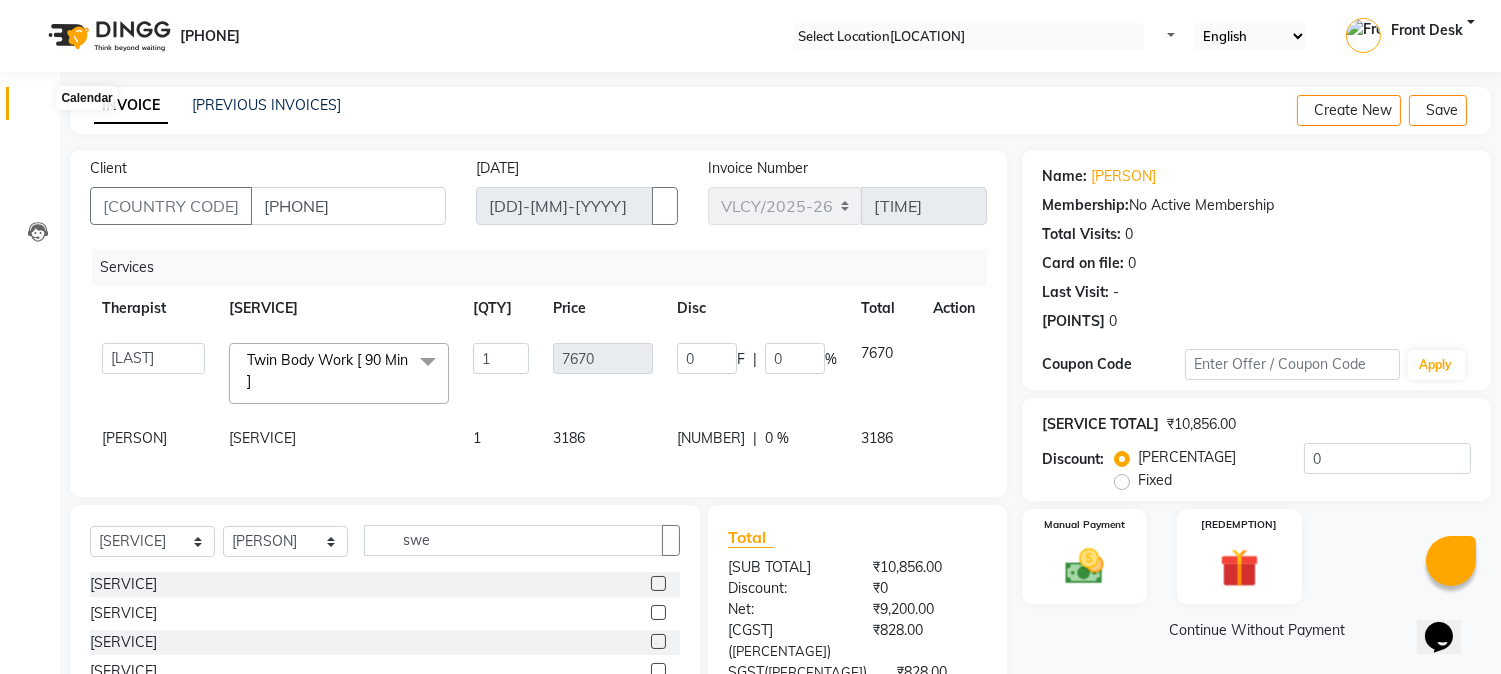 click at bounding box center [38, 108] 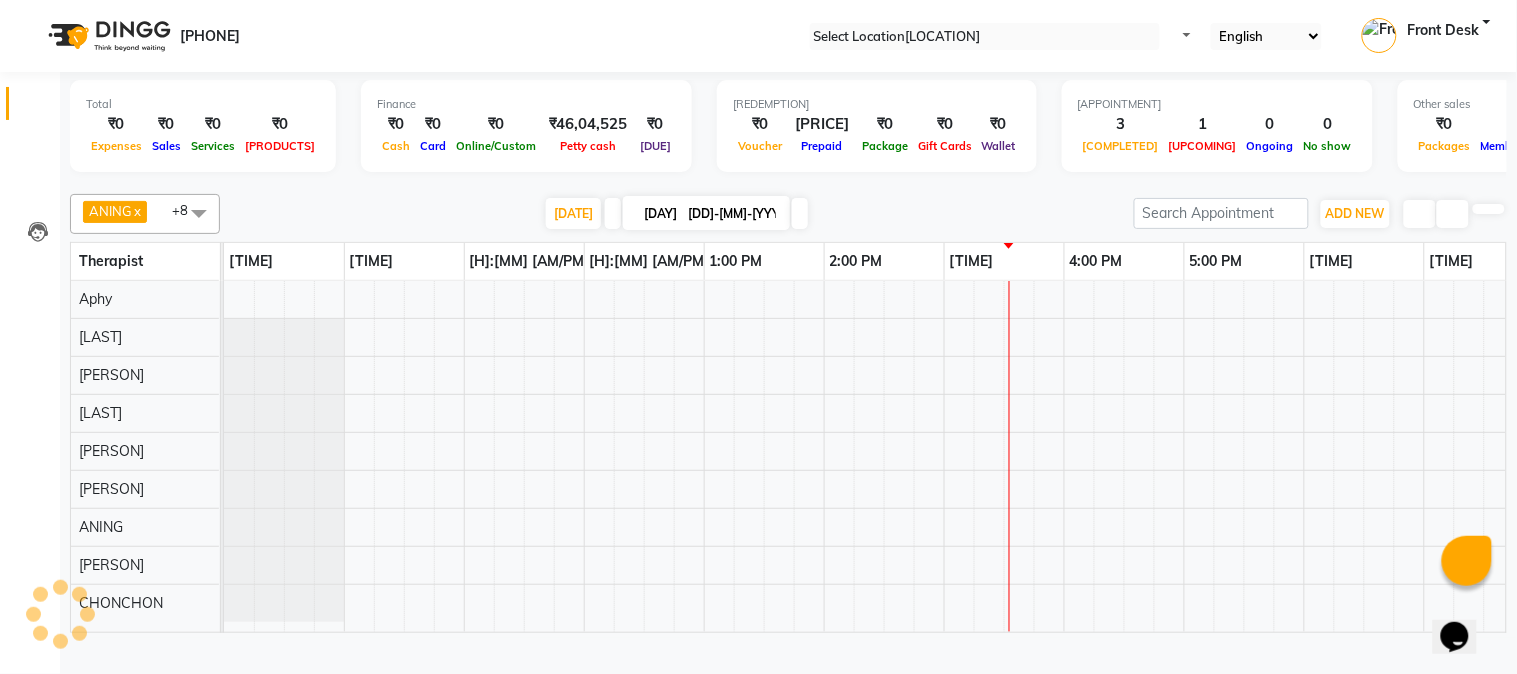 scroll, scrollTop: 0, scrollLeft: 0, axis: both 